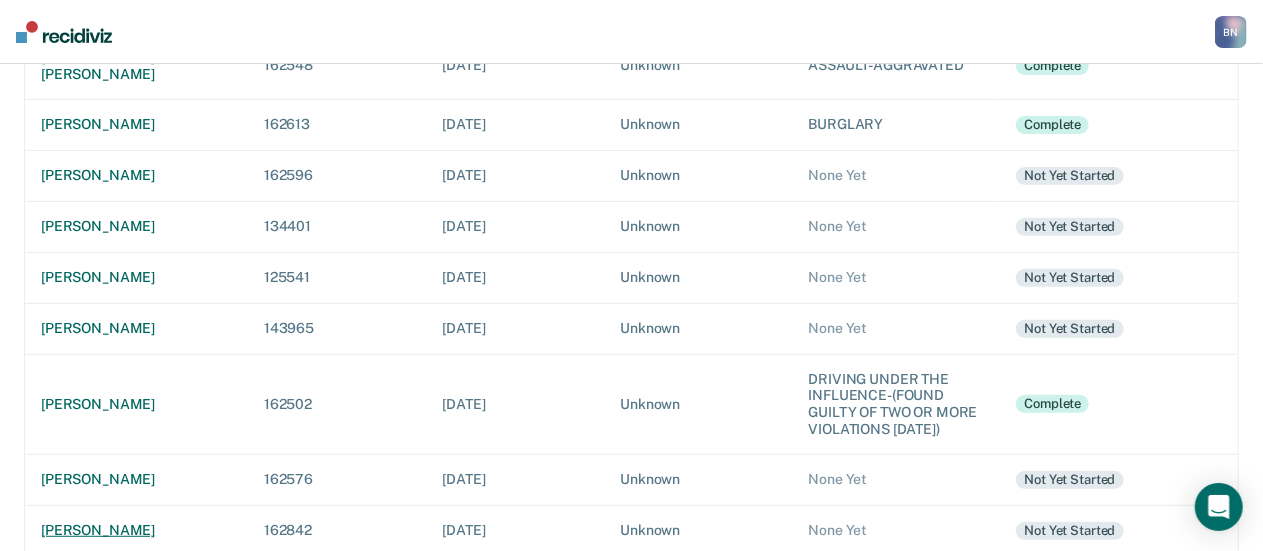 scroll, scrollTop: 400, scrollLeft: 0, axis: vertical 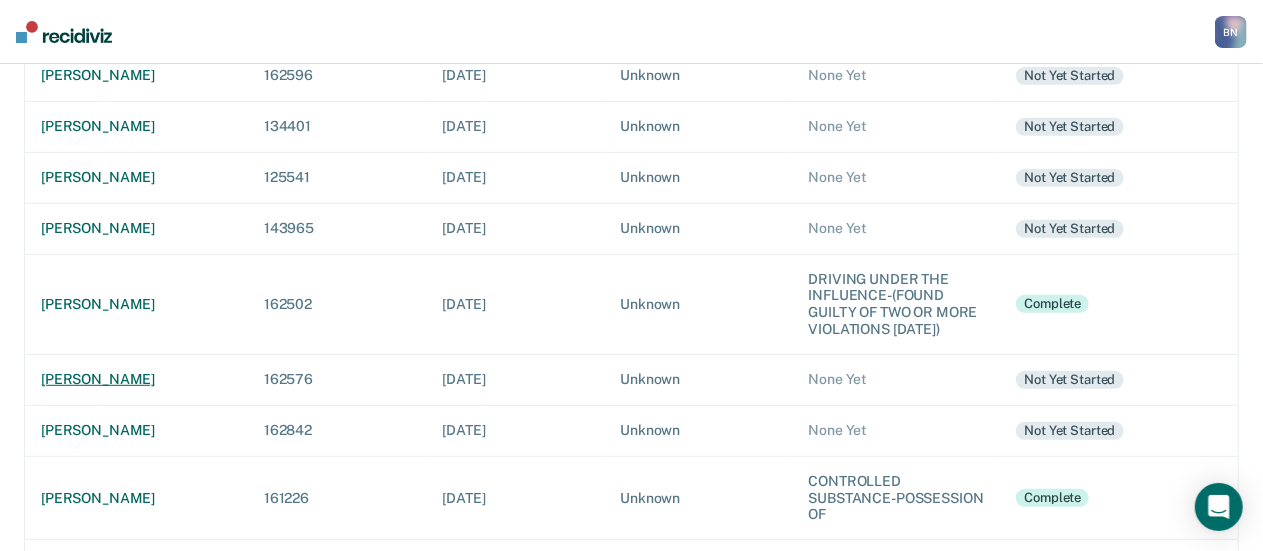 click on "[PERSON_NAME]" at bounding box center (136, 379) 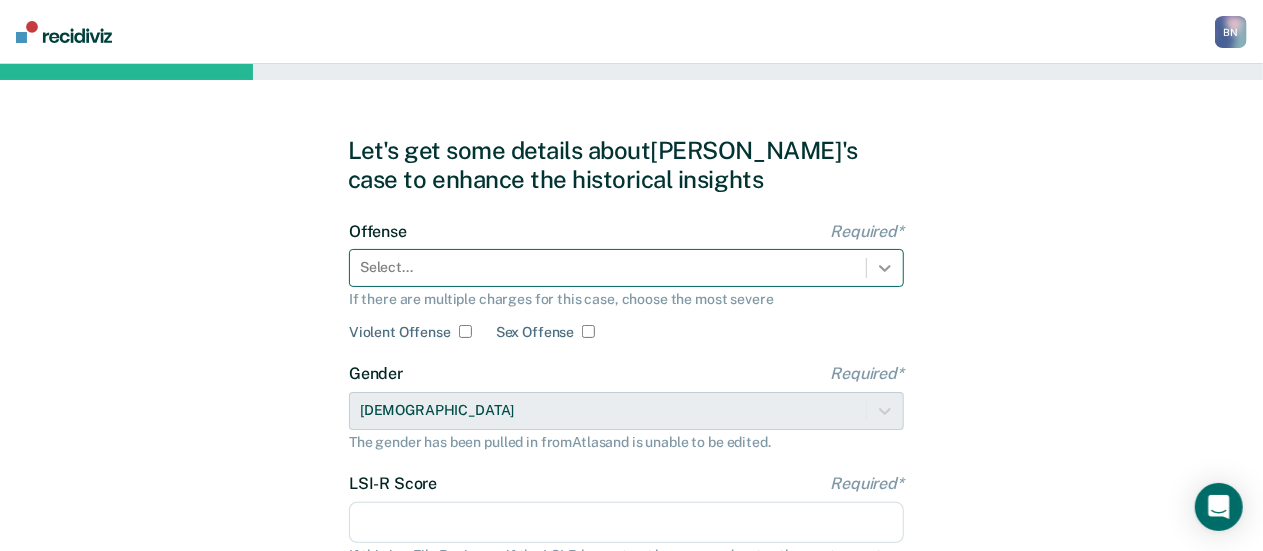 click at bounding box center [885, 268] 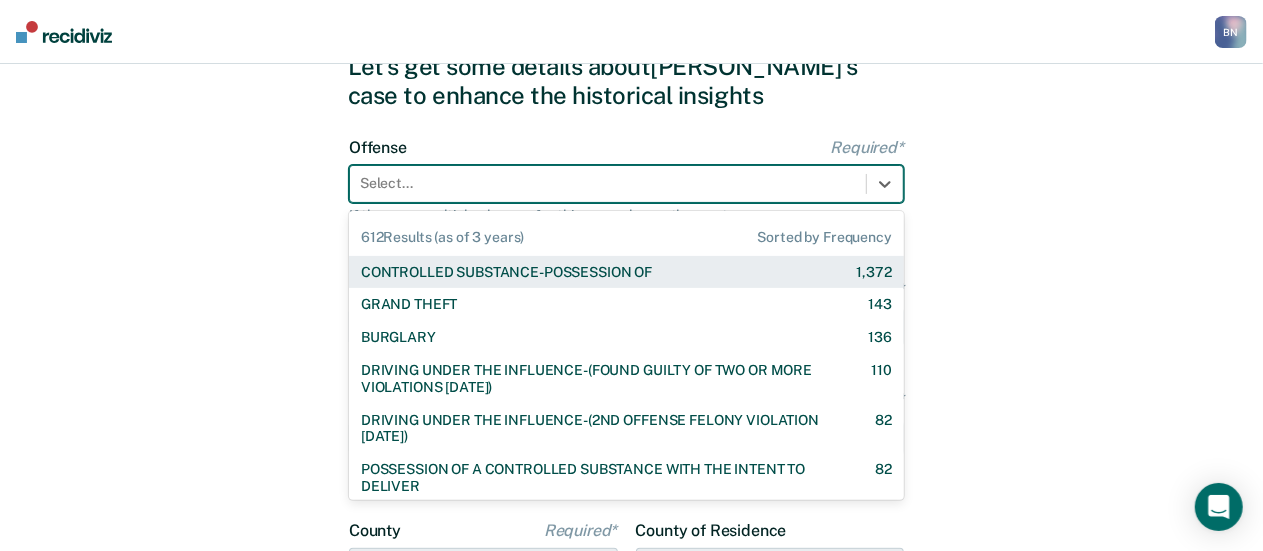 scroll, scrollTop: 92, scrollLeft: 0, axis: vertical 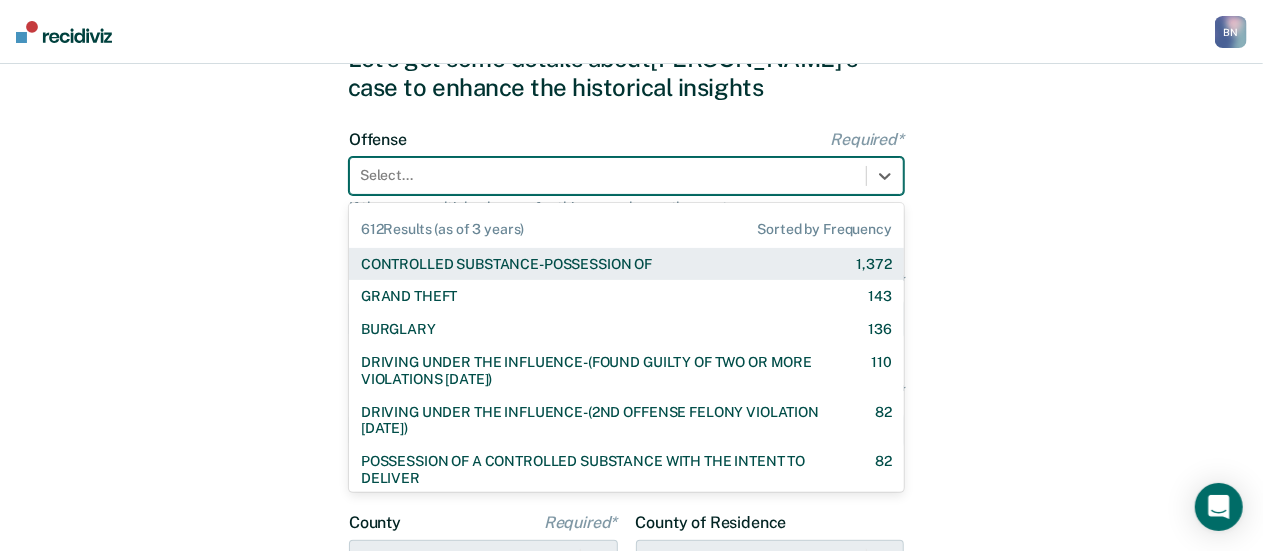click on "CONTROLLED SUBSTANCE-POSSESSION OF" at bounding box center (506, 264) 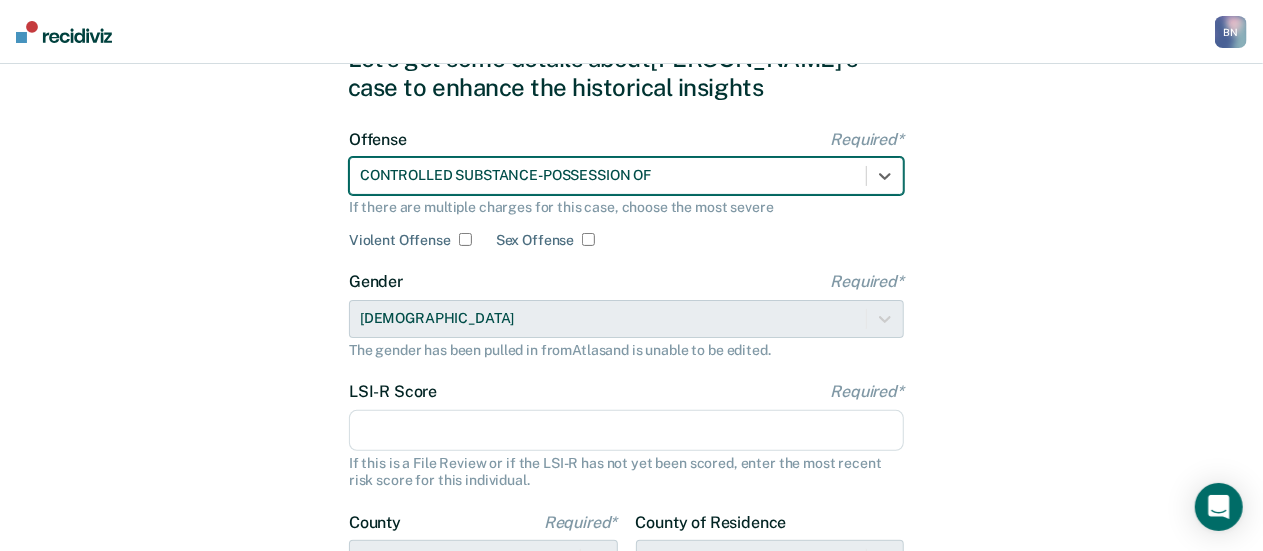 click on "LSI-R Score  Required*" at bounding box center [626, 431] 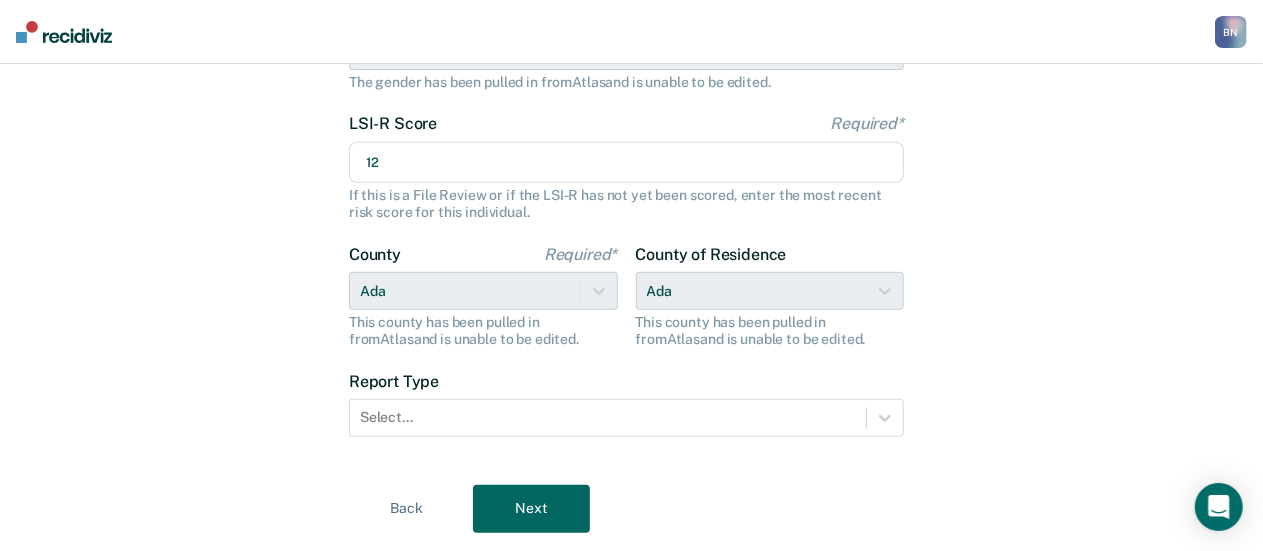 scroll, scrollTop: 392, scrollLeft: 0, axis: vertical 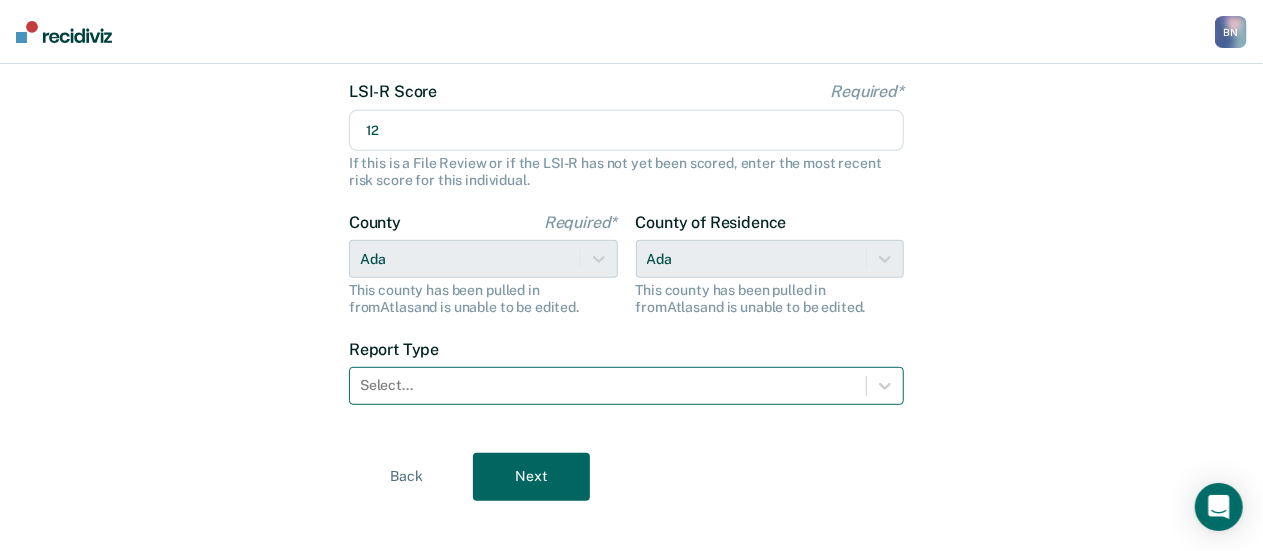 type on "12" 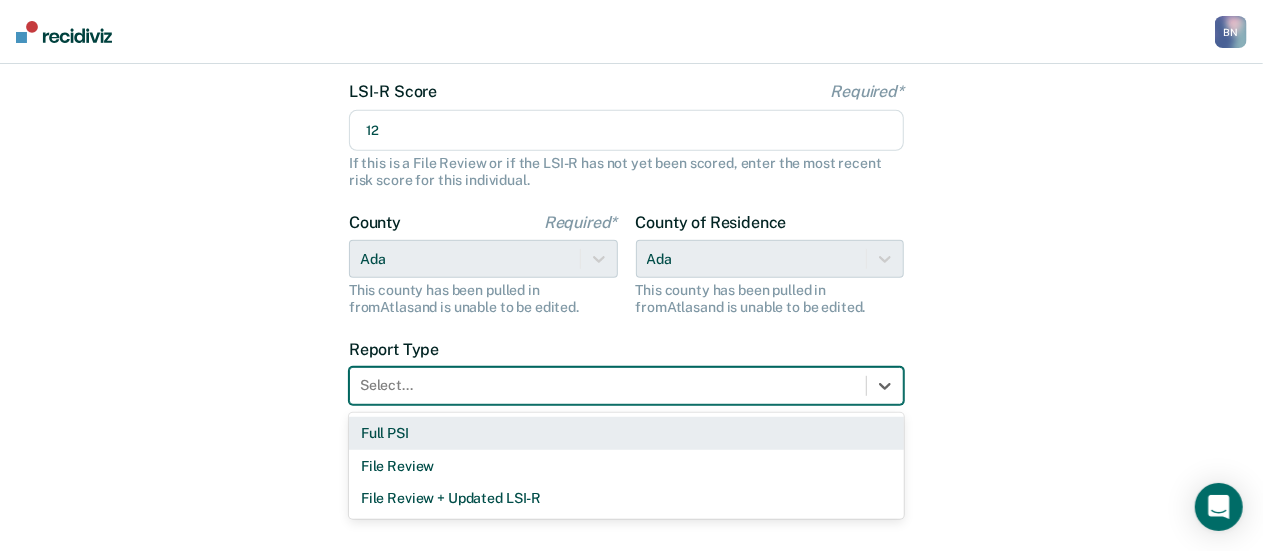click at bounding box center (608, 385) 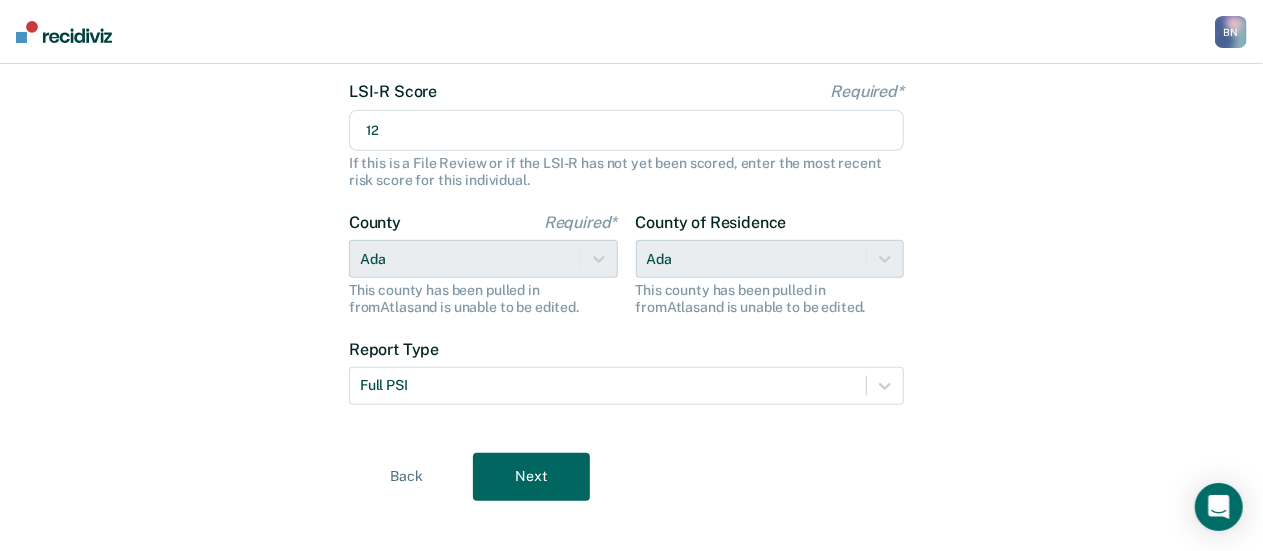 click on "Next" at bounding box center [531, 477] 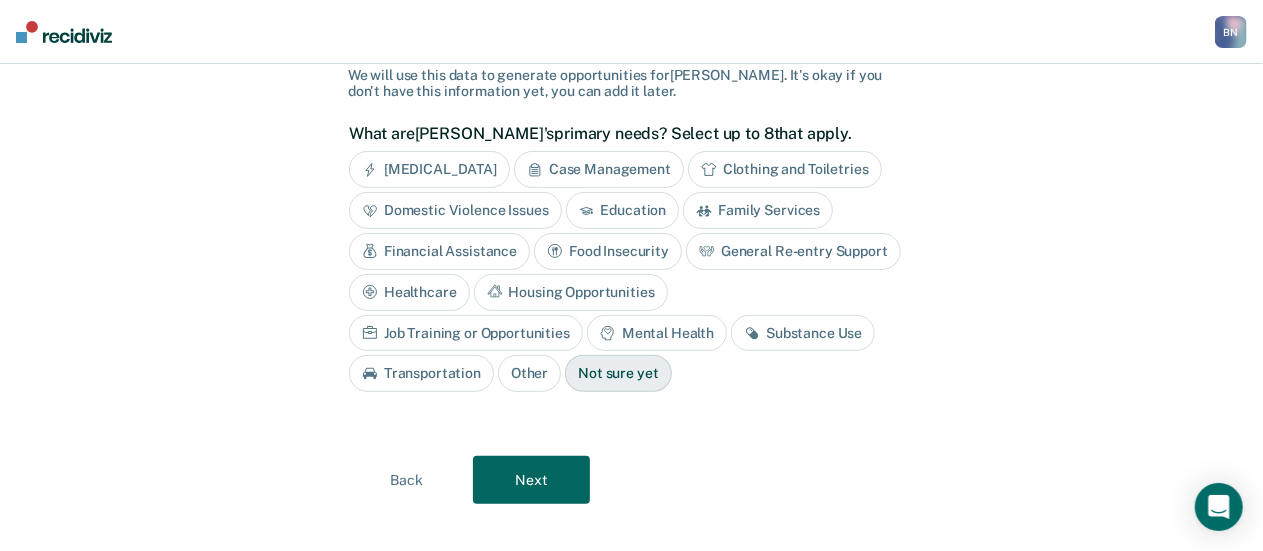 click on "Substance Use" at bounding box center [803, 333] 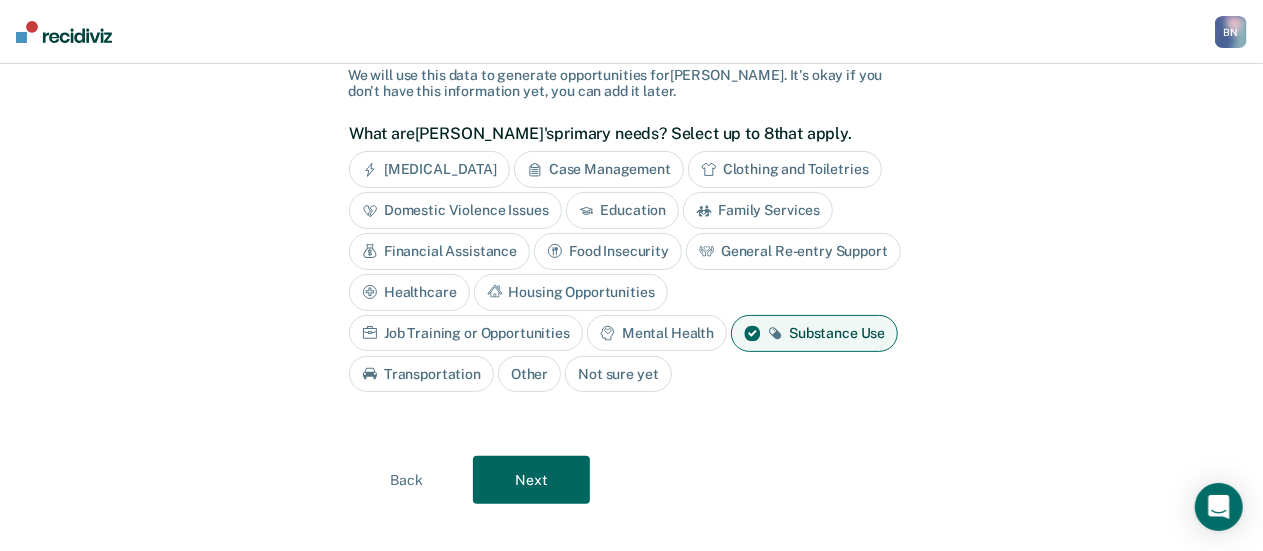 click on "Case Management" at bounding box center (599, 169) 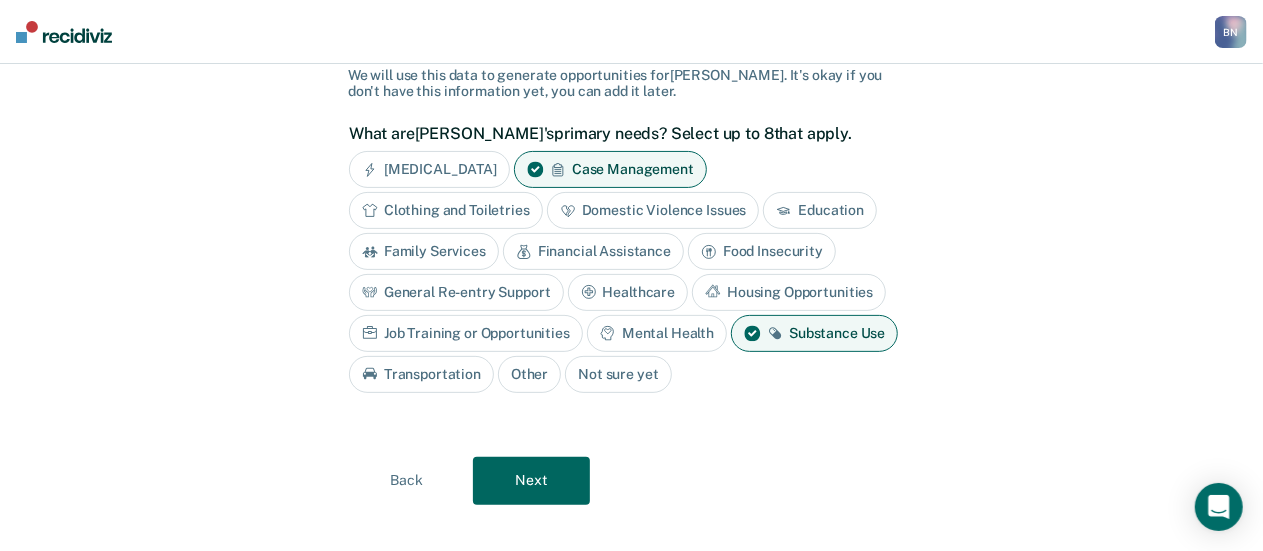 click on "Next" at bounding box center (531, 481) 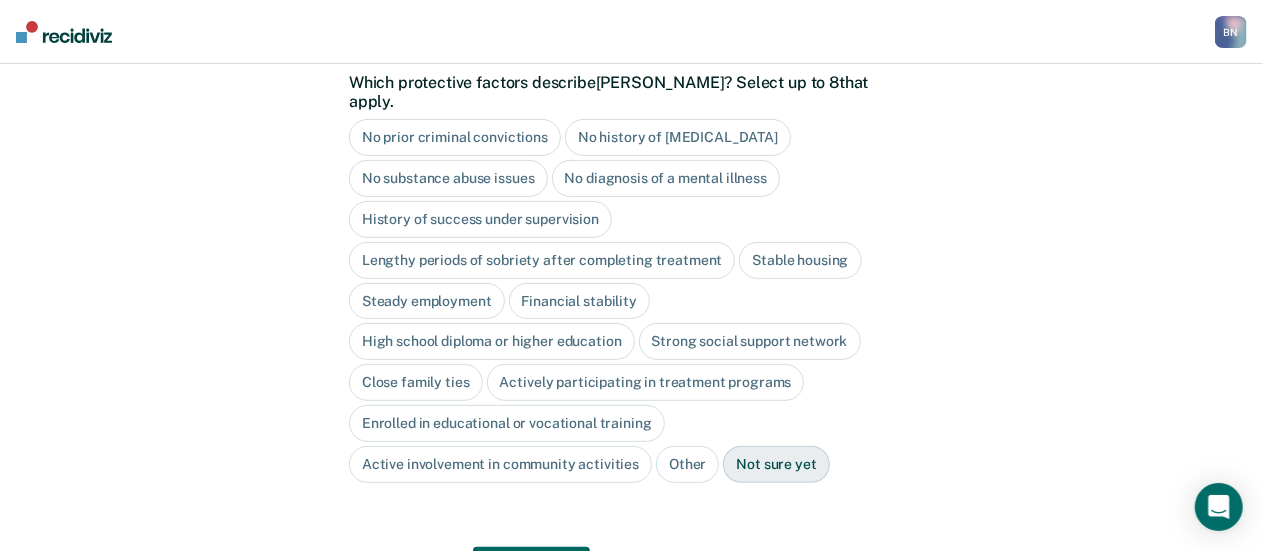 scroll, scrollTop: 176, scrollLeft: 0, axis: vertical 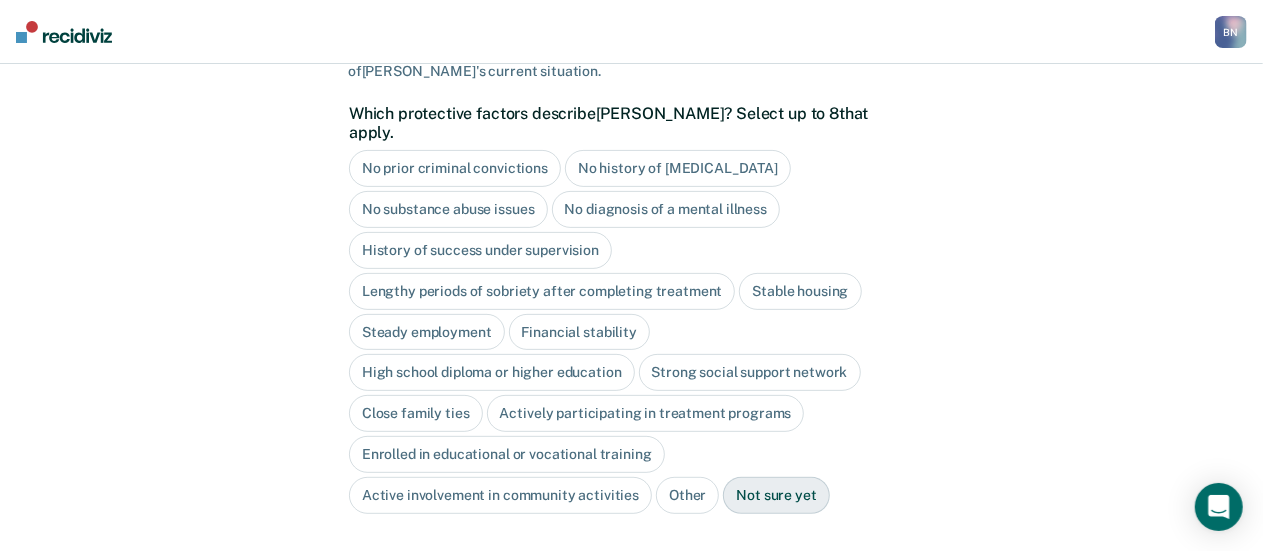 click on "No prior criminal convictions" at bounding box center (455, 168) 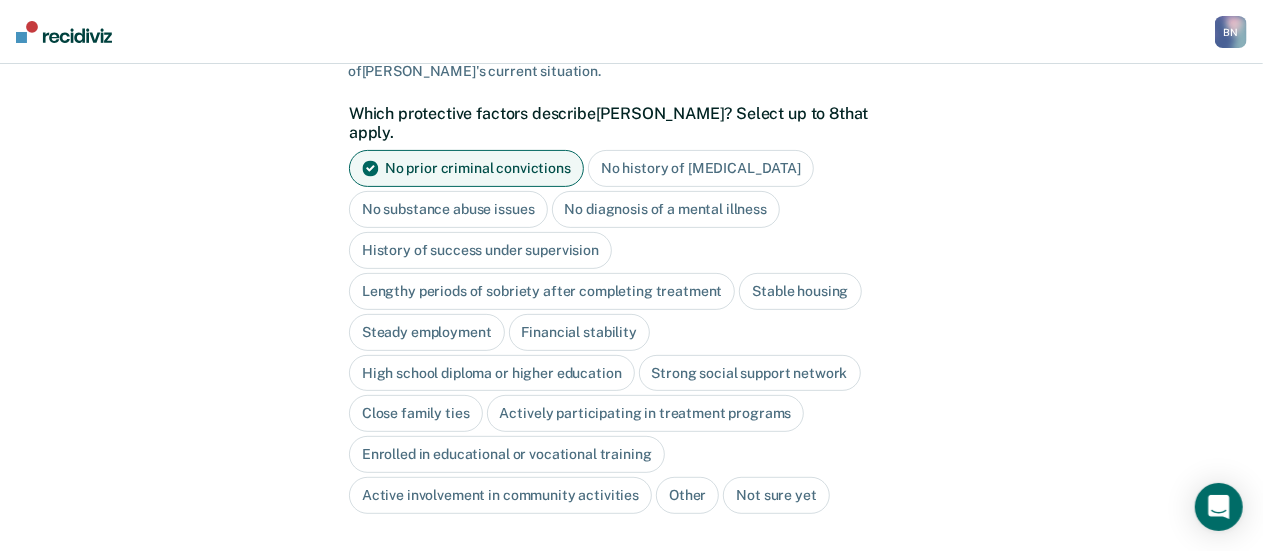 click on "Financial stability" at bounding box center (579, 332) 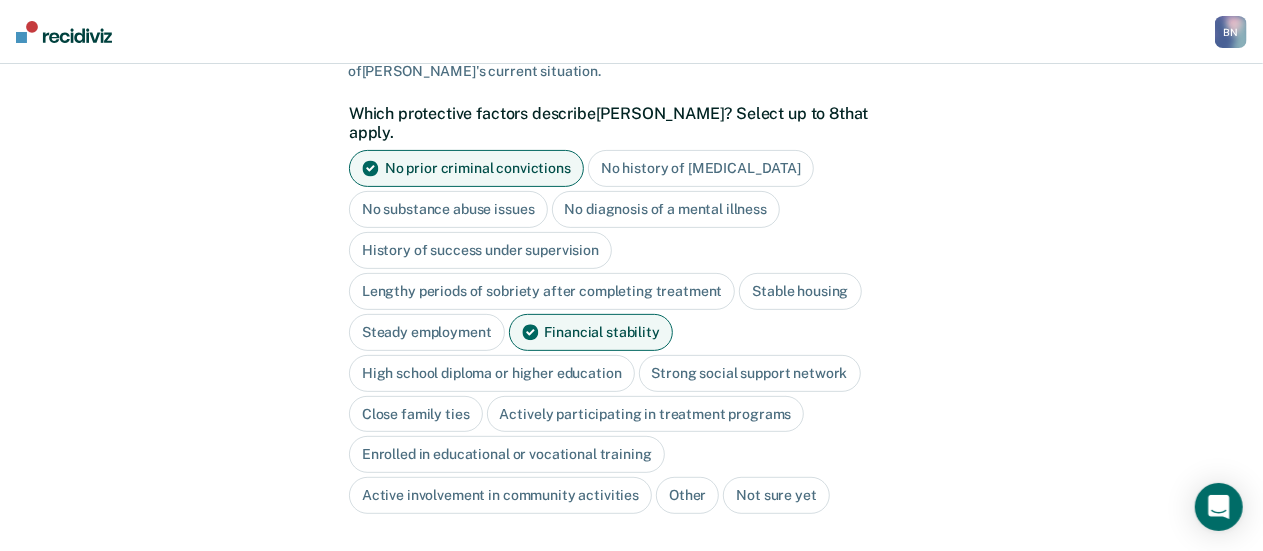 click on "High school diploma or higher education" at bounding box center (492, 373) 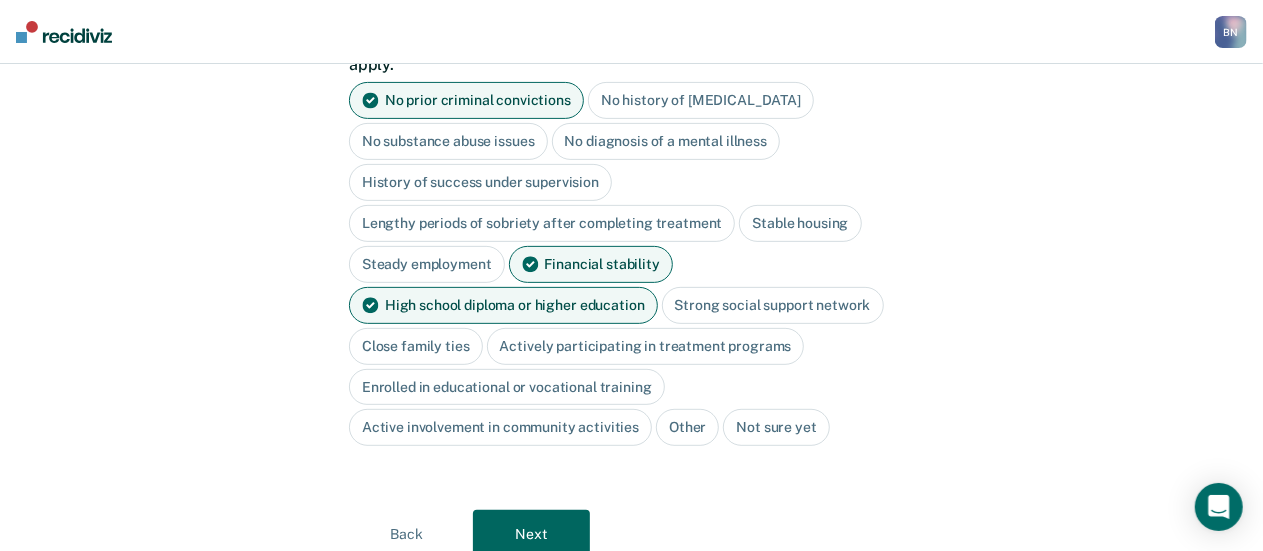 scroll, scrollTop: 276, scrollLeft: 0, axis: vertical 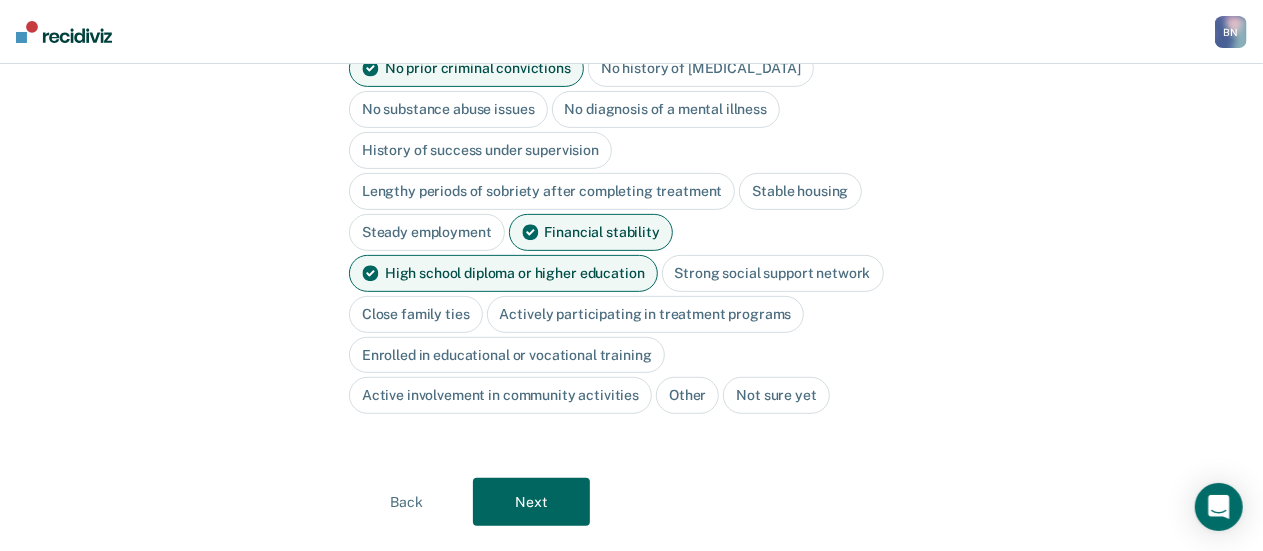 click on "Strong social support network" at bounding box center [773, 273] 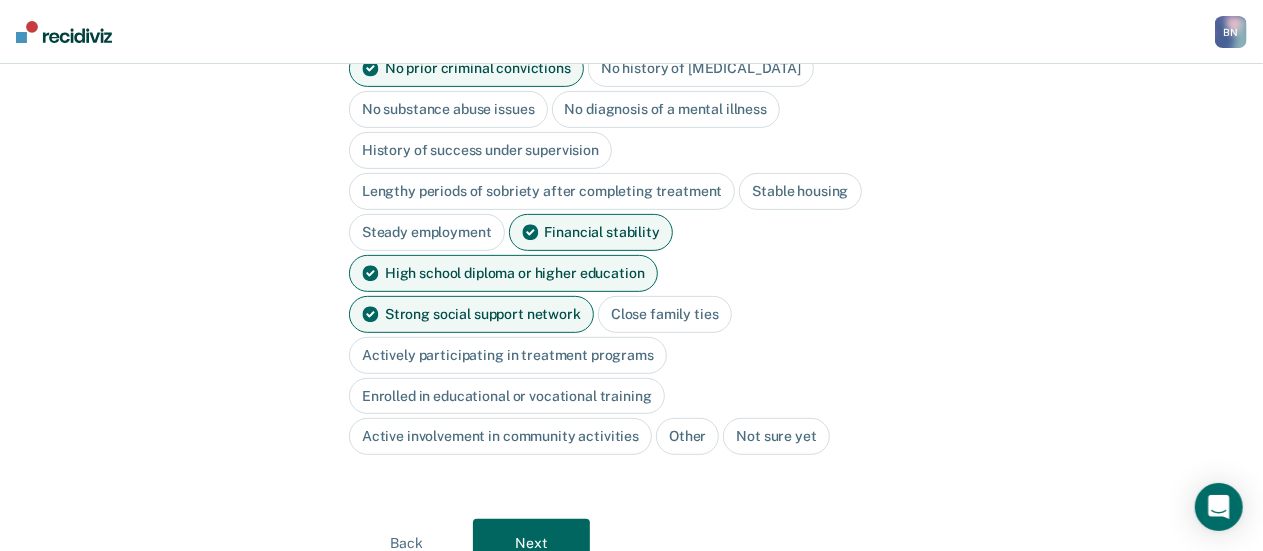 click on "Next" at bounding box center (531, 543) 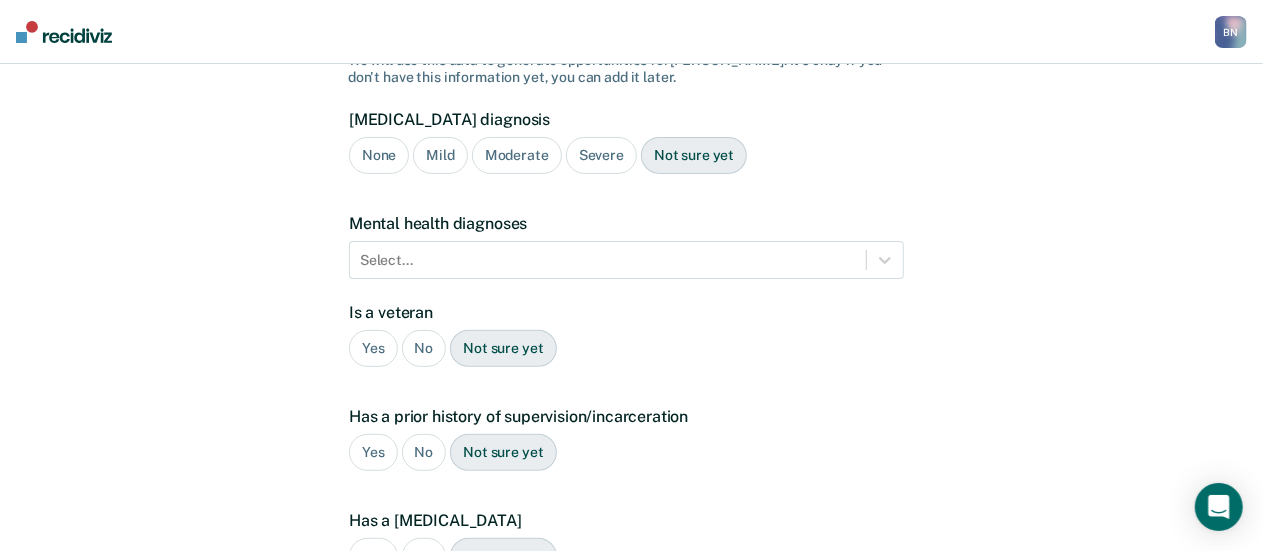 scroll, scrollTop: 0, scrollLeft: 0, axis: both 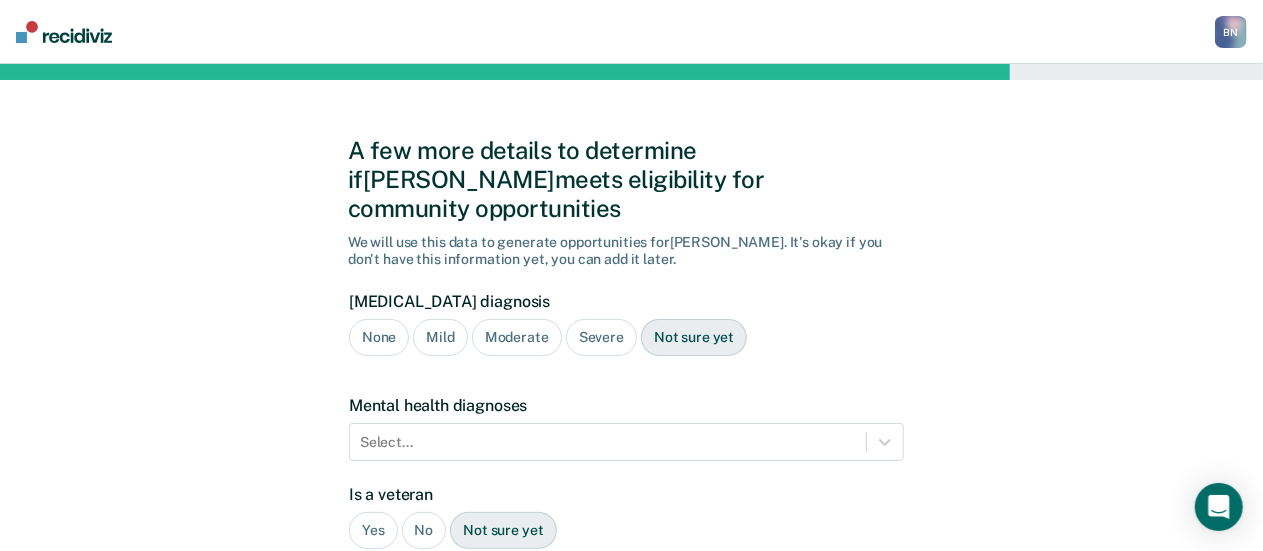 click on "Moderate" at bounding box center [517, 337] 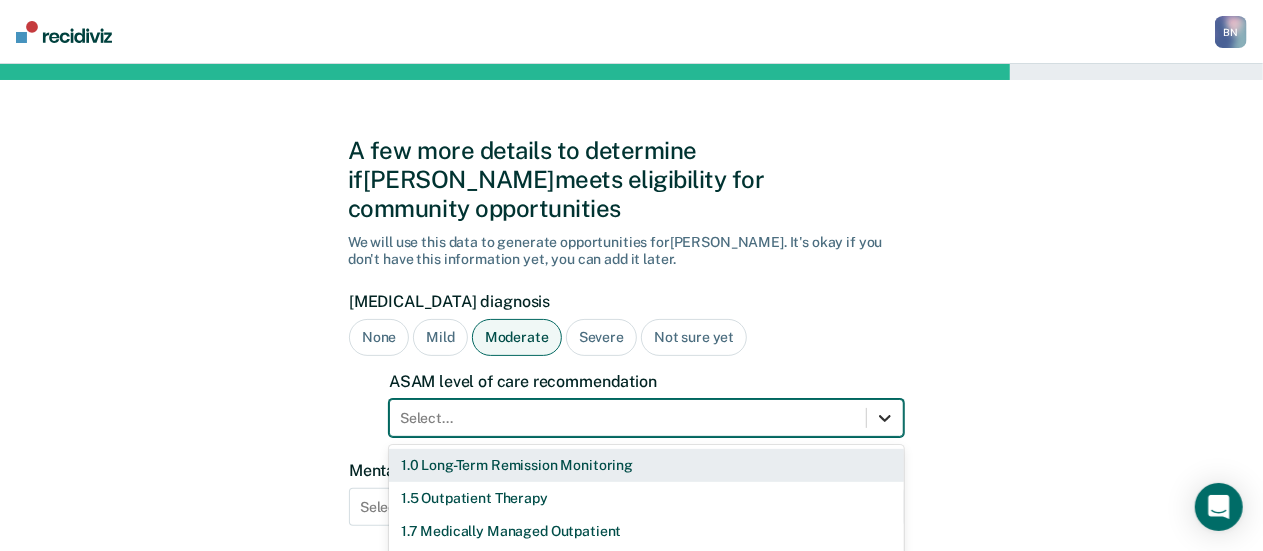 scroll, scrollTop: 172, scrollLeft: 0, axis: vertical 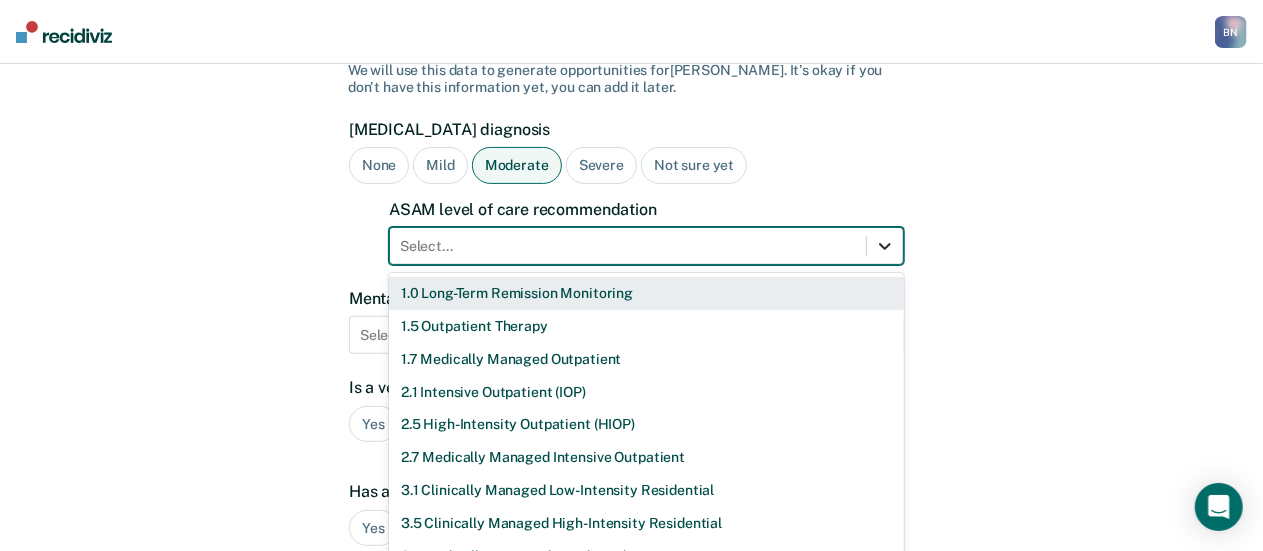 click on "11 results available. Use Up and Down to choose options, press Enter to select the currently focused option, press Escape to exit the menu, press Tab to select the option and exit the menu. Select... 1.0 Long-Term Remission Monitoring 1.5 Outpatient Therapy 1.7 Medically Managed Outpatient 2.1 Intensive Outpatient (IOP) 2.5 High-Intensity Outpatient (HIOP) 2.7 Medically Managed Intensive Outpatient 3.1 Clinically Managed Low-Intensity Residential 3.5 Clinically Managed High-Intensity Residential 3.7 Medically Managed Residential 4.0 Medically Managed Inpatient None" at bounding box center [646, 246] 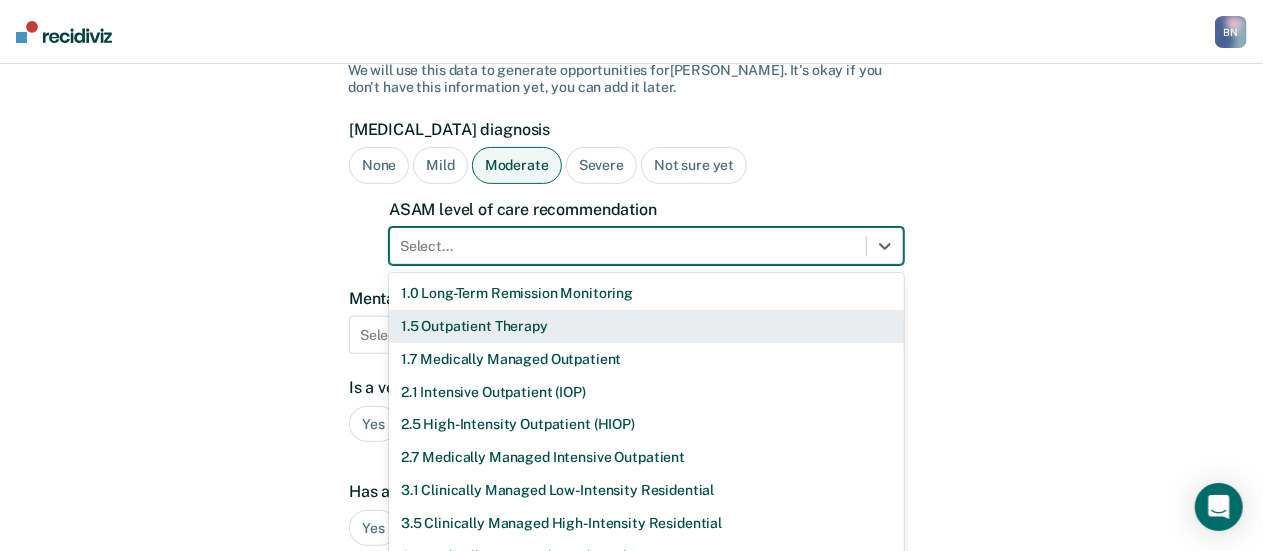 click on "1.5 Outpatient Therapy" at bounding box center [646, 326] 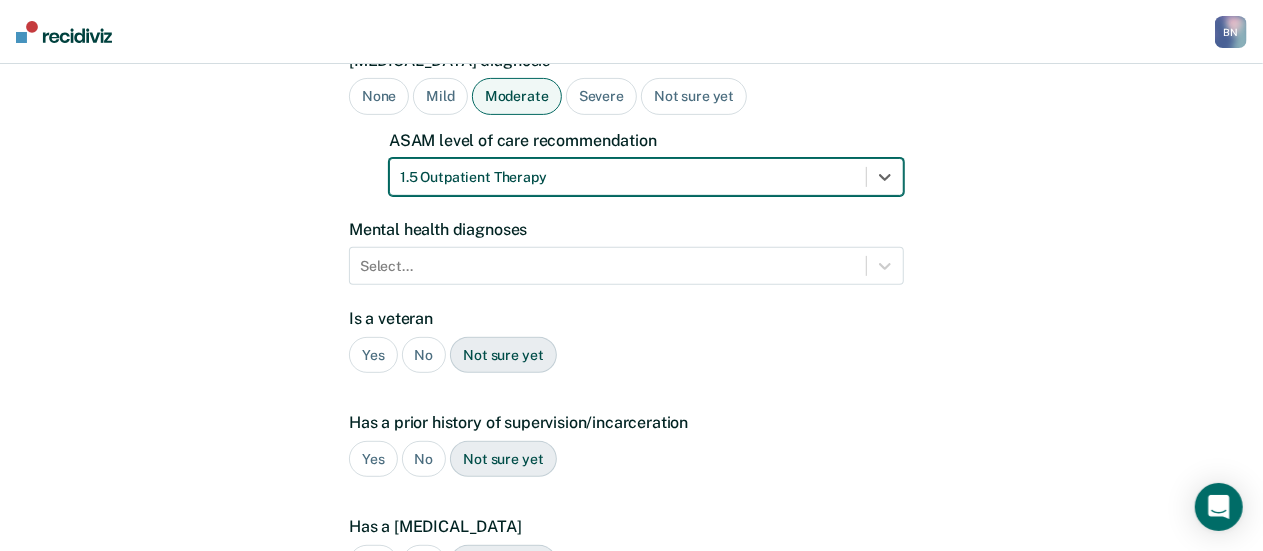 scroll, scrollTop: 272, scrollLeft: 0, axis: vertical 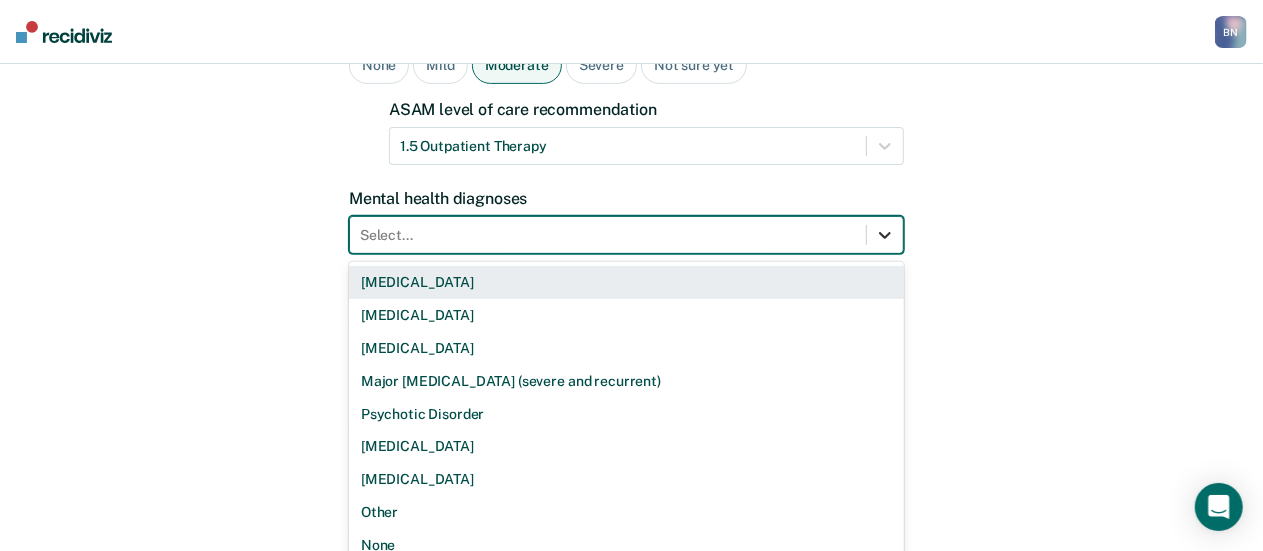 click 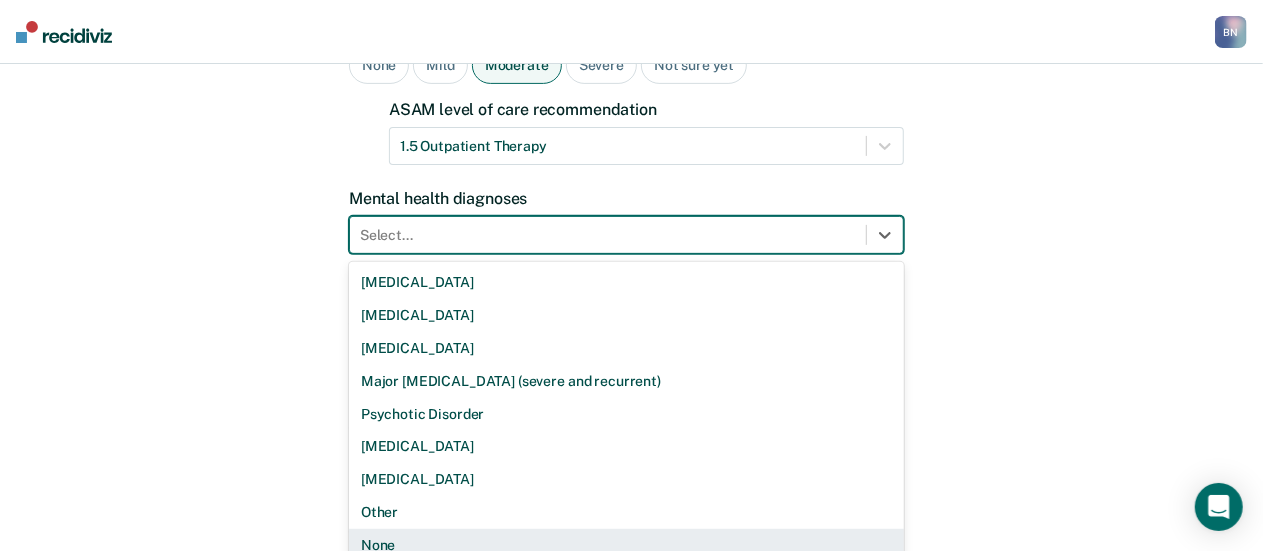 click on "None" at bounding box center [626, 545] 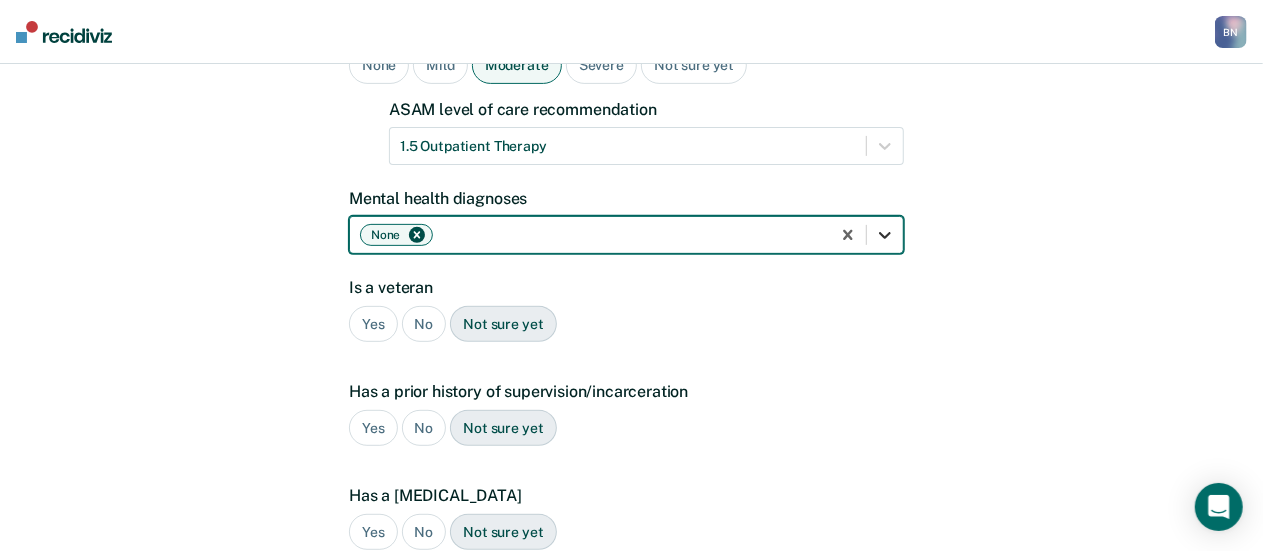 click 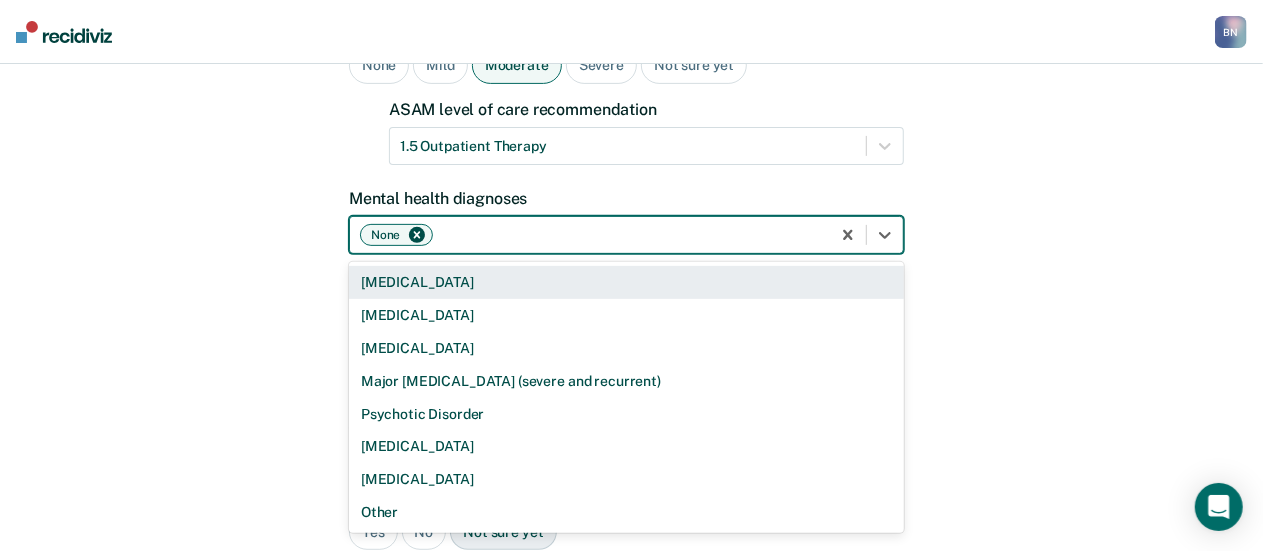 click on "A few more details to determine if  [PERSON_NAME]  meets eligibility for community opportunities We will use this data to generate opportunities for  [PERSON_NAME] . It's okay if you don't have this information yet, you can add it later.   [MEDICAL_DATA] diagnosis  None Mild Moderate Severe Not sure yet ASAM level of care recommendation  1.5 Outpatient Therapy Mental health diagnoses  option None, selected. 8 results available. Use Up and Down to choose options, press Enter to select the currently focused option, press Escape to exit the menu, press Tab to select the option and exit the menu. None [MEDICAL_DATA] [MEDICAL_DATA] [MEDICAL_DATA] Major [MEDICAL_DATA] (severe and recurrent) Psychotic Disorder [MEDICAL_DATA] [MEDICAL_DATA] Other Is a veteran  Yes No Not sure yet Has a prior history of supervision/incarceration   Yes No Not sure yet Has a [MEDICAL_DATA]  Yes No Not sure yet Has an open child protective services case   Yes No Not sure yet Plea  Guilty Back" at bounding box center [631, 367] 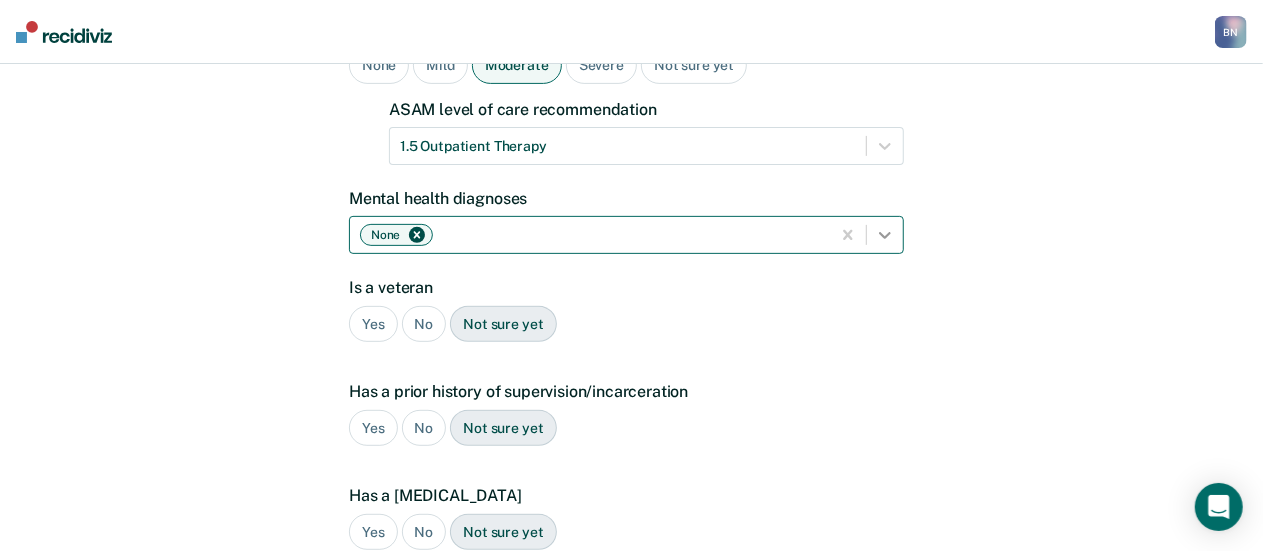 click 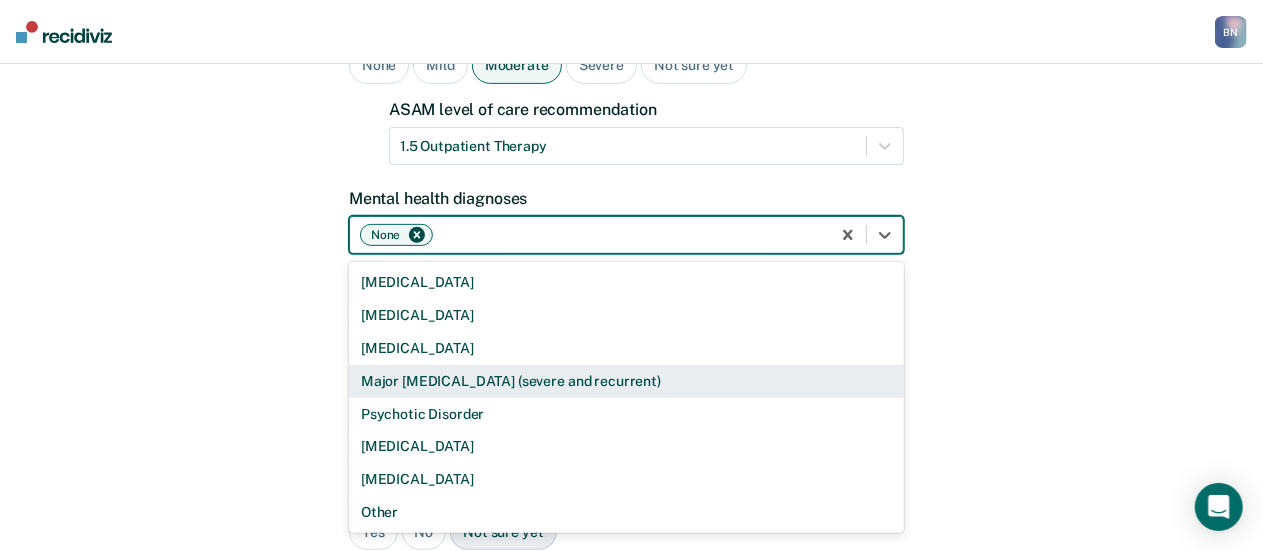 click on "A few more details to determine if  [PERSON_NAME]  meets eligibility for community opportunities We will use this data to generate opportunities for  [PERSON_NAME] . It's okay if you don't have this information yet, you can add it later.   [MEDICAL_DATA] diagnosis  None Mild Moderate Severe Not sure yet ASAM level of care recommendation  1.5 Outpatient Therapy Mental health diagnoses  8 results available. Use Up and Down to choose options, press Enter to select the currently focused option, press Escape to exit the menu, press Tab to select the option and exit the menu. None [MEDICAL_DATA] [MEDICAL_DATA] [MEDICAL_DATA] Major [MEDICAL_DATA] (severe and recurrent) Psychotic Disorder [MEDICAL_DATA] [MEDICAL_DATA] Other Is a veteran  Yes No Not sure yet Has a prior history of supervision/incarceration   Yes No Not sure yet Has a [MEDICAL_DATA]  Yes No Not sure yet Has an open child protective services case   Yes No Not sure yet Plea  Guilty Not Guilty [PERSON_NAME] Plea Back" at bounding box center [631, 367] 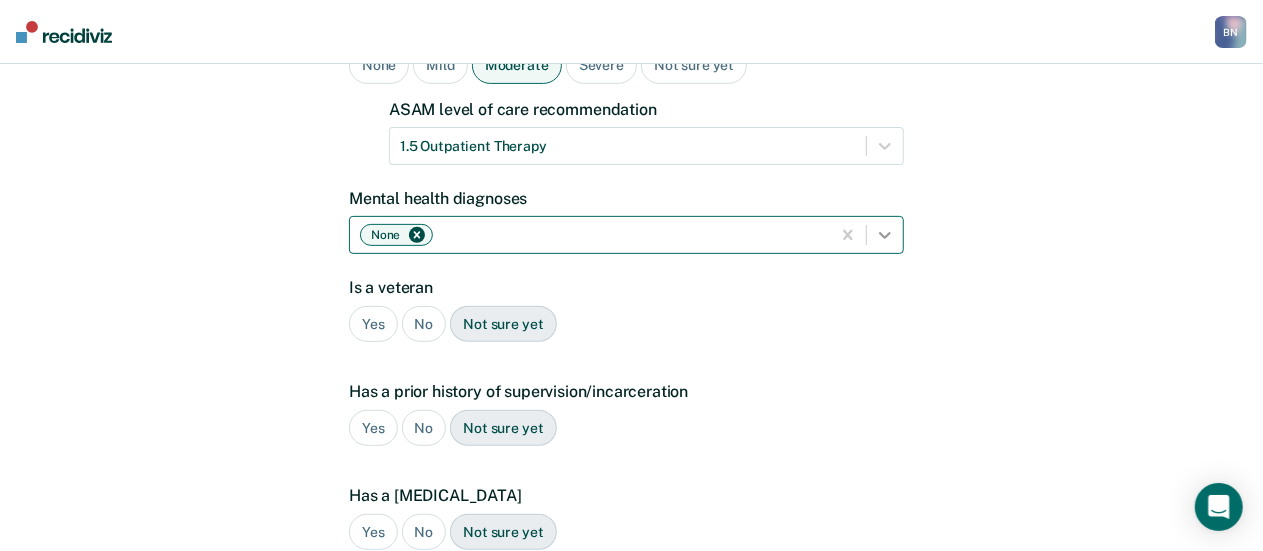 click 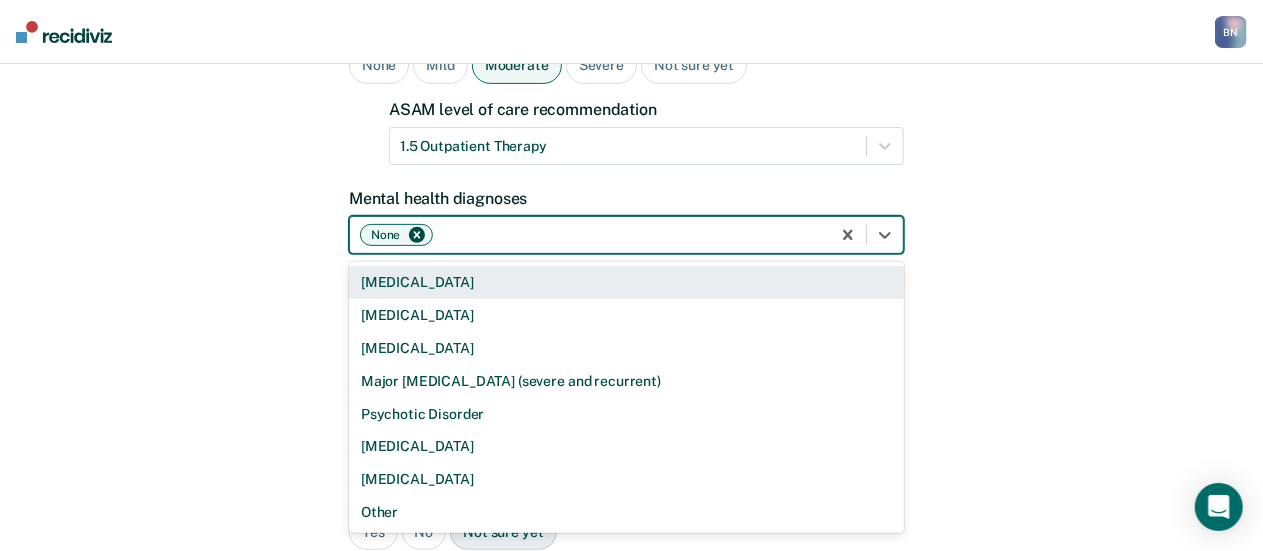 click 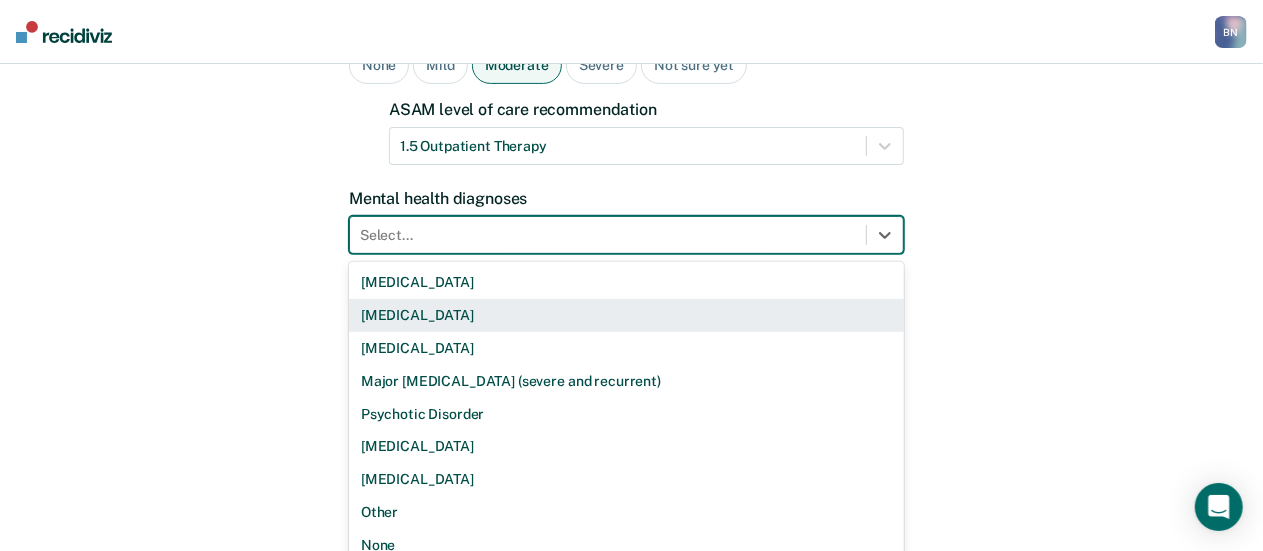 click on "A few more details to determine if  [PERSON_NAME]  meets eligibility for community opportunities We will use this data to generate opportunities for  [PERSON_NAME] . It's okay if you don't have this information yet, you can add it later.   [MEDICAL_DATA] diagnosis  None Mild Moderate Severe Not sure yet ASAM level of care recommendation  1.5 Outpatient Therapy Mental health diagnoses  option None, deselected. 9 results available. Use Up and Down to choose options, press Enter to select the currently focused option, press Escape to exit the menu, press Tab to select the option and exit the menu. Select... [MEDICAL_DATA] [MEDICAL_DATA] [MEDICAL_DATA] Major [MEDICAL_DATA] (severe and recurrent) Psychotic Disorder [MEDICAL_DATA] [MEDICAL_DATA] Other None Is a veteran  Yes No Not sure yet Has a prior history of supervision/incarceration   Yes No Not sure yet Has a [MEDICAL_DATA]  Yes No Not sure yet Has an open child protective services case   Yes No Not sure yet Plea" at bounding box center [631, 367] 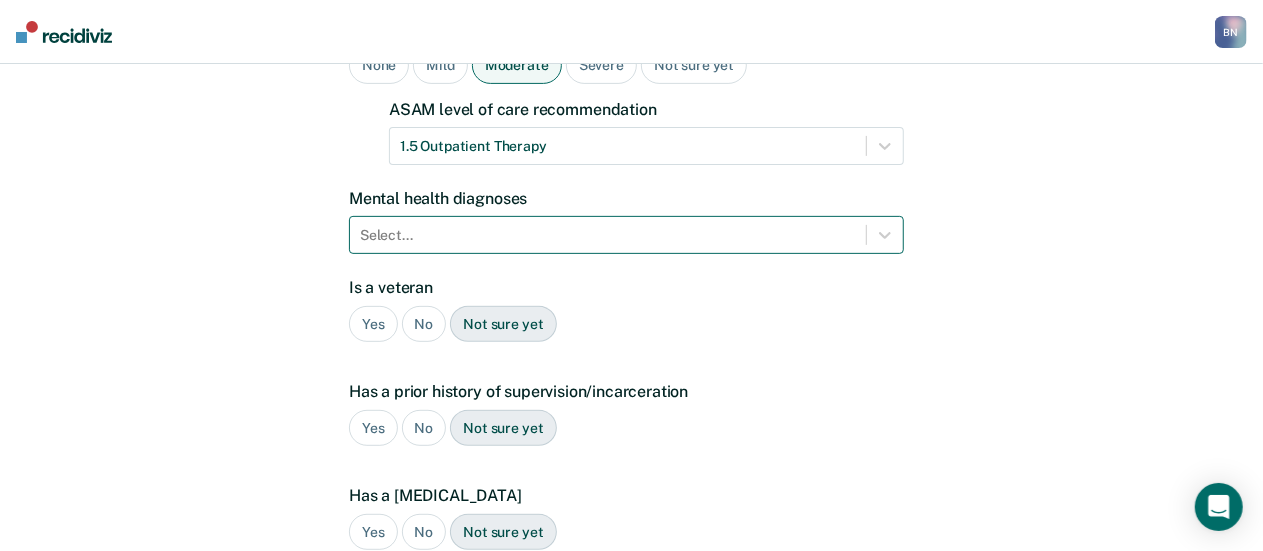 click on "No" at bounding box center [424, 324] 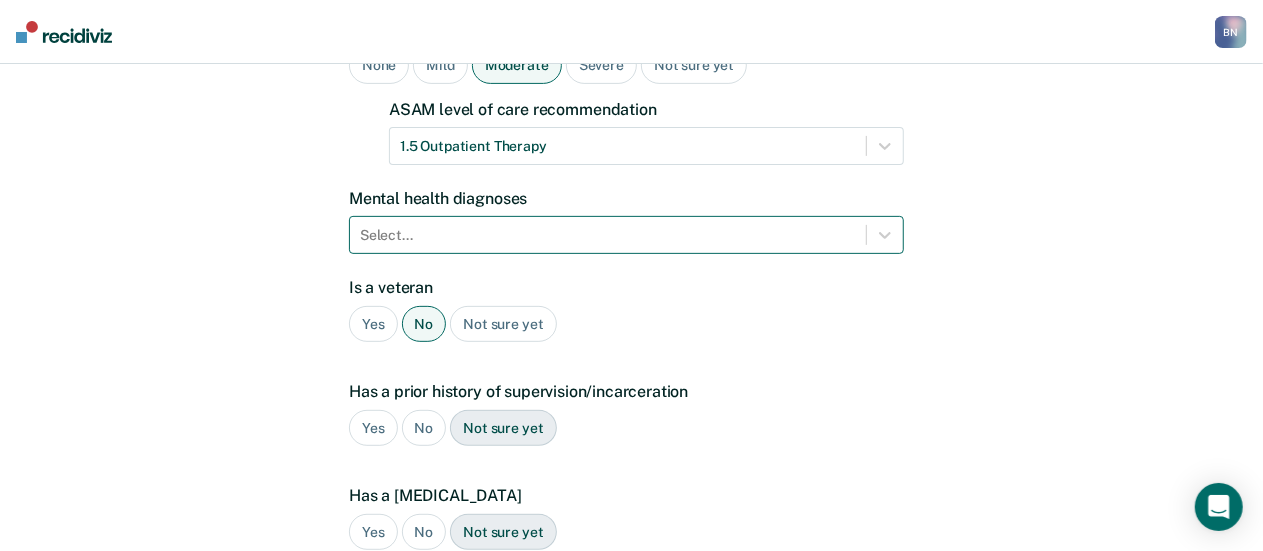 click on "No" at bounding box center (424, 428) 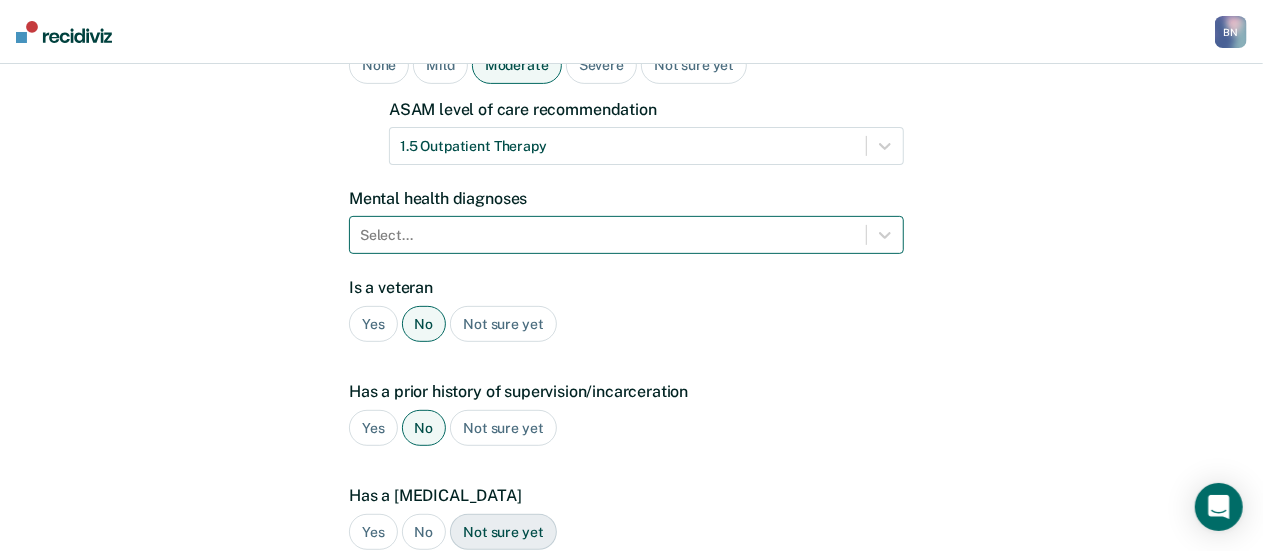 click on "No" at bounding box center (424, 532) 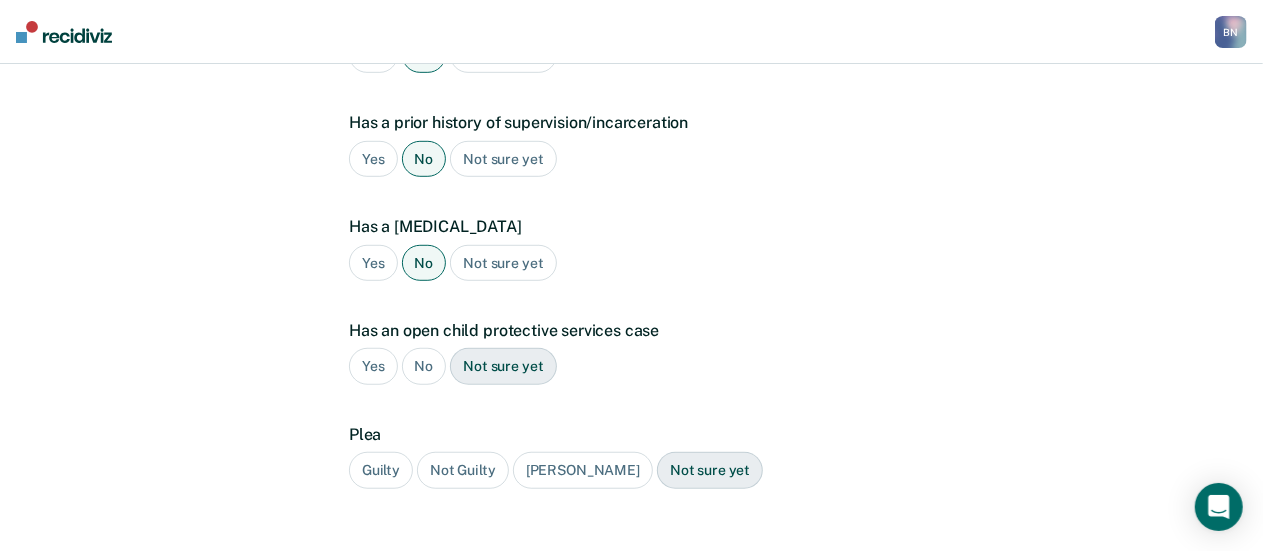 scroll, scrollTop: 572, scrollLeft: 0, axis: vertical 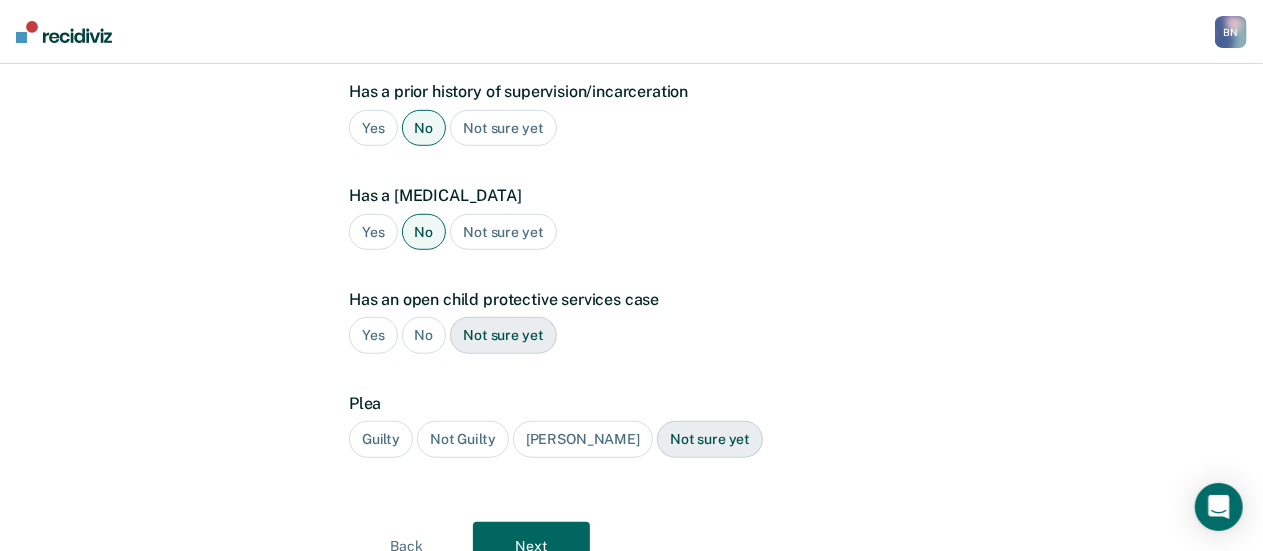 click on "No" at bounding box center (424, 335) 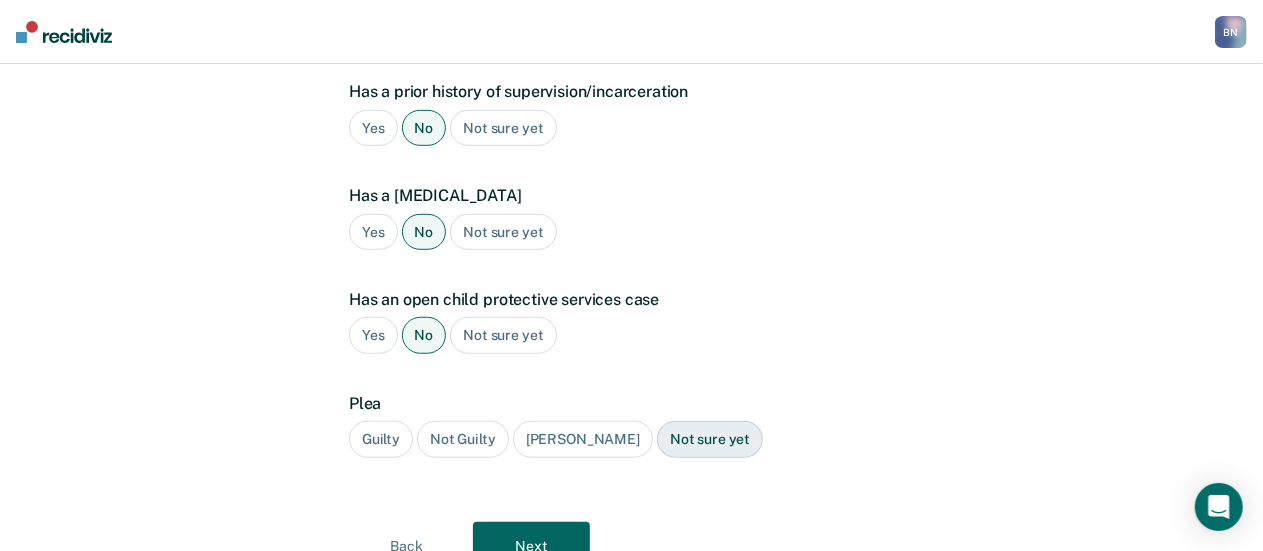 click on "Guilty" at bounding box center (381, 439) 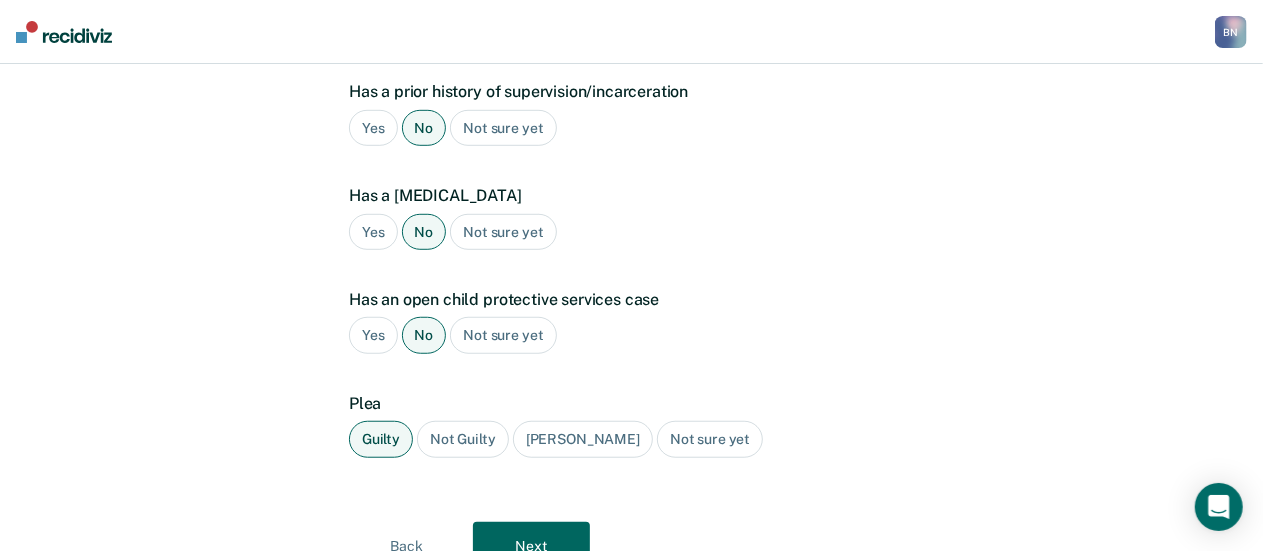 click on "Next" at bounding box center (531, 546) 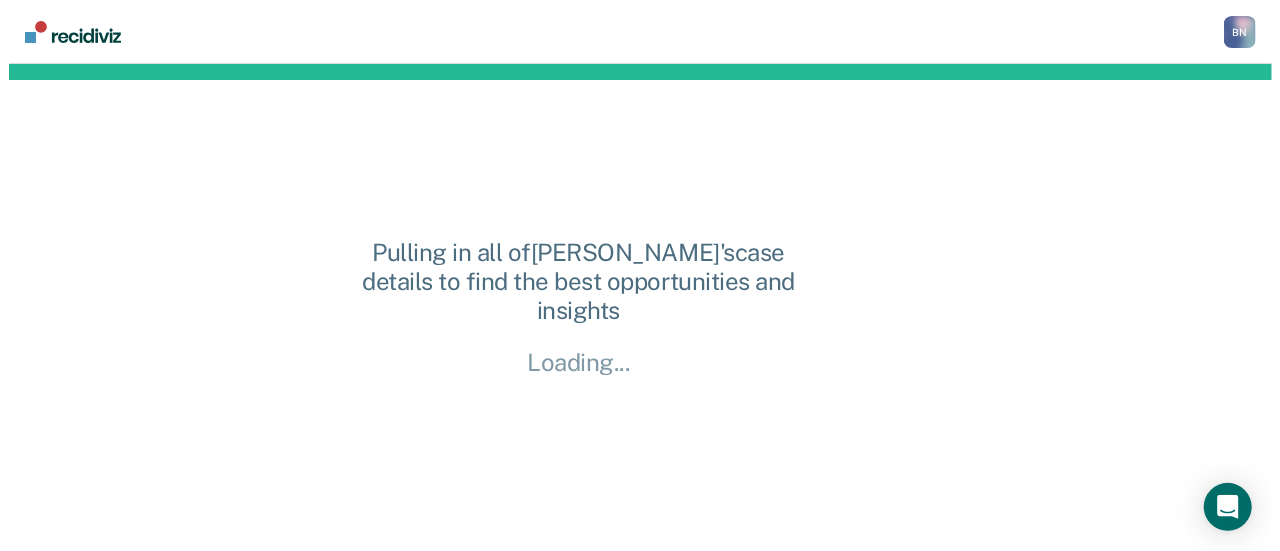 scroll, scrollTop: 0, scrollLeft: 0, axis: both 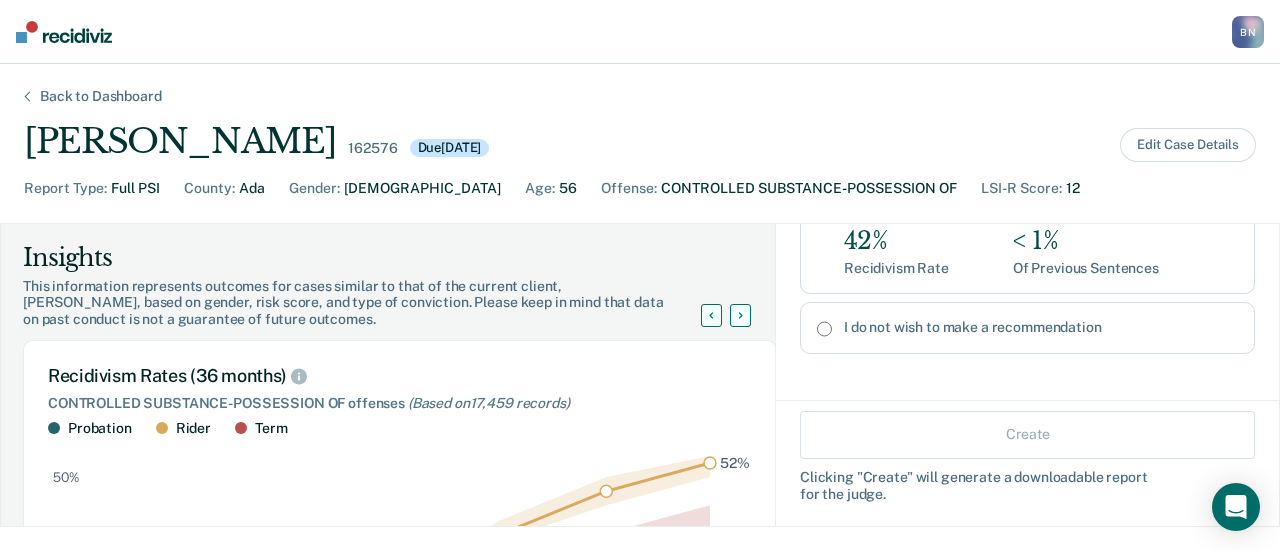 click on "I do not wish to make a recommendation" at bounding box center (824, 329) 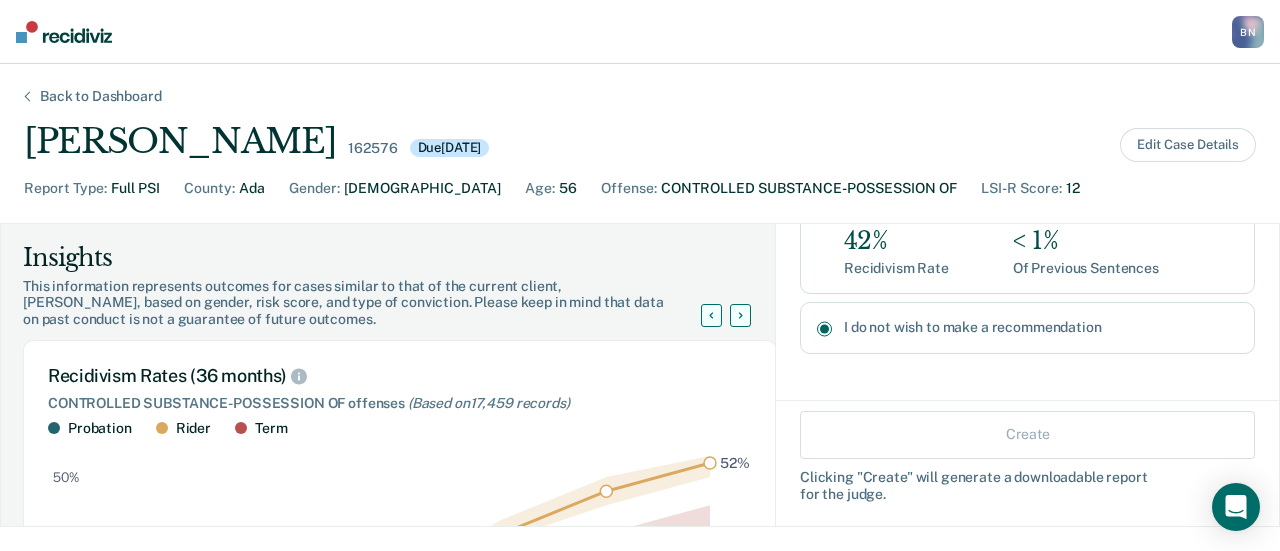 radio on "true" 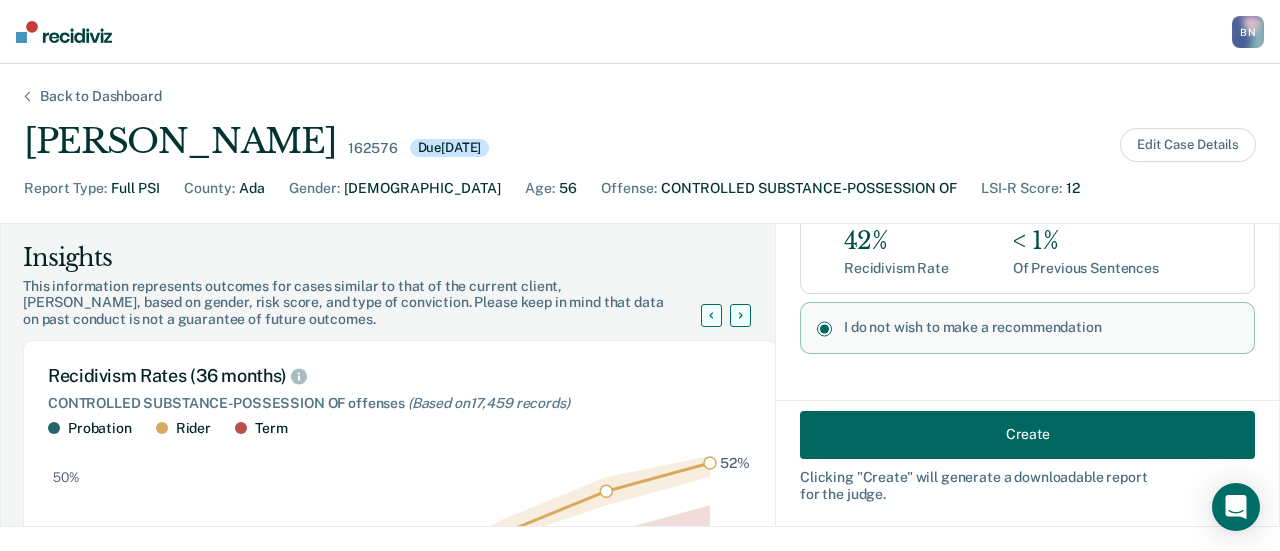 click on "Create" at bounding box center [1027, 434] 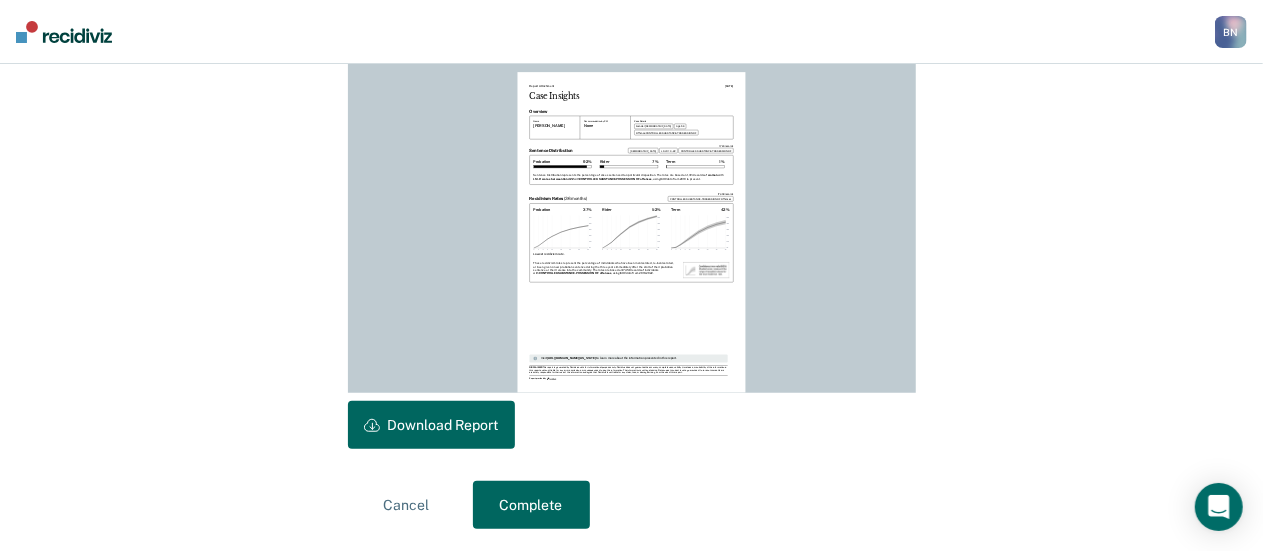 scroll, scrollTop: 588, scrollLeft: 0, axis: vertical 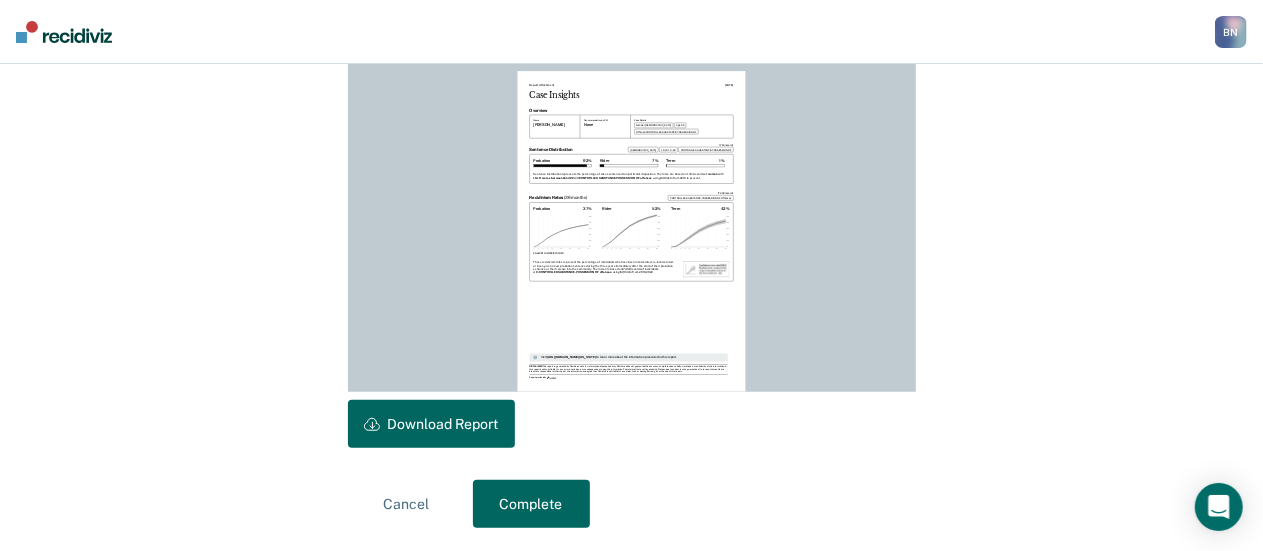 click on "Download Report" at bounding box center [431, 424] 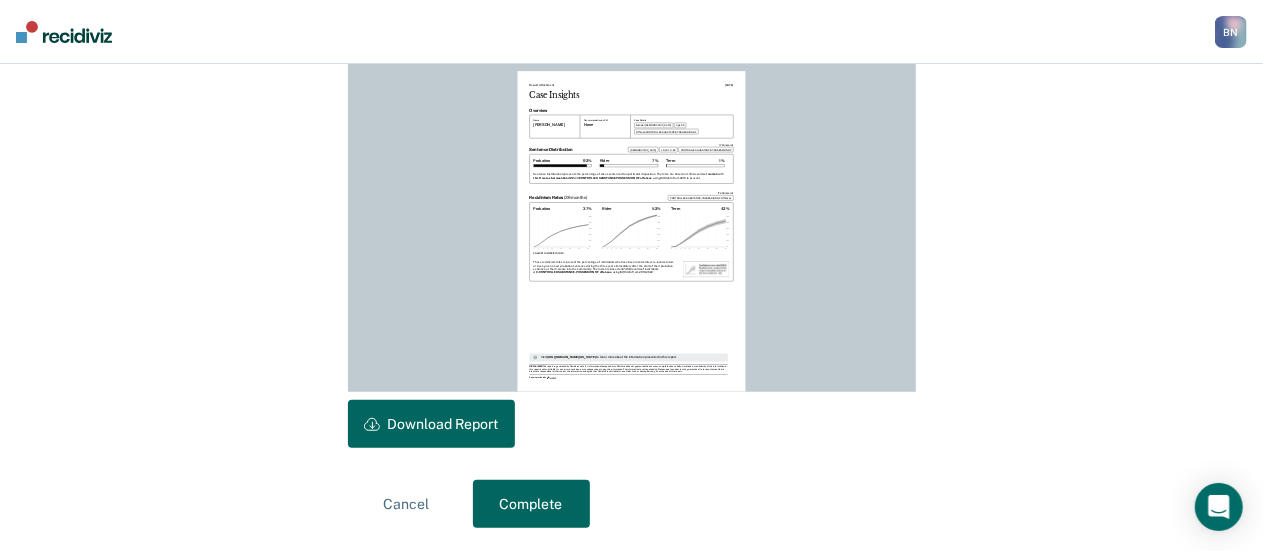 click on "Complete" at bounding box center [531, 504] 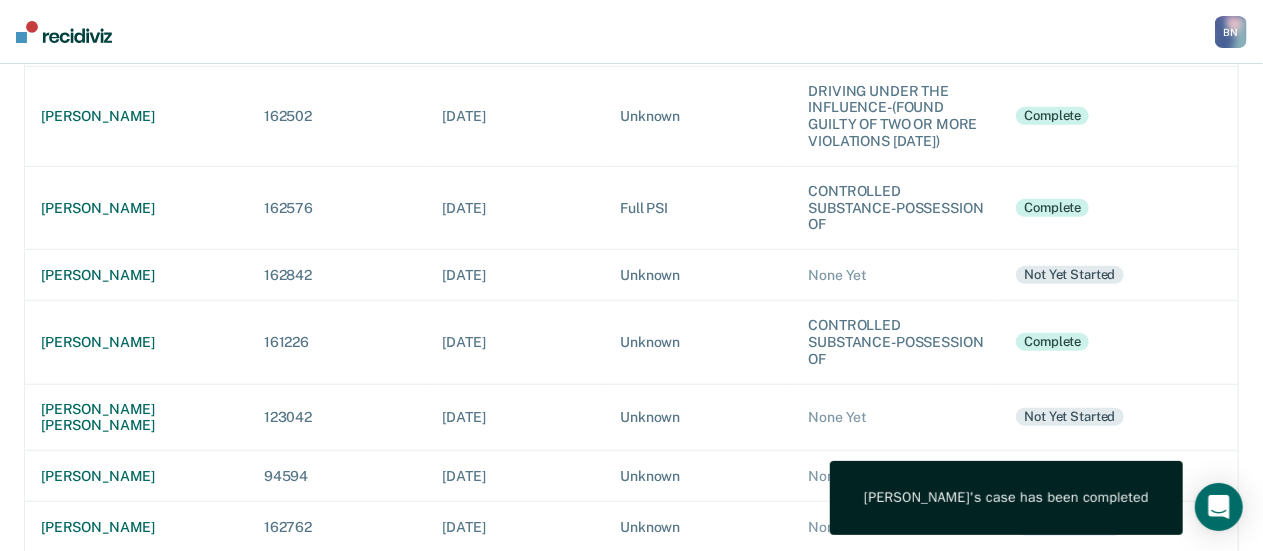 scroll, scrollTop: 0, scrollLeft: 0, axis: both 